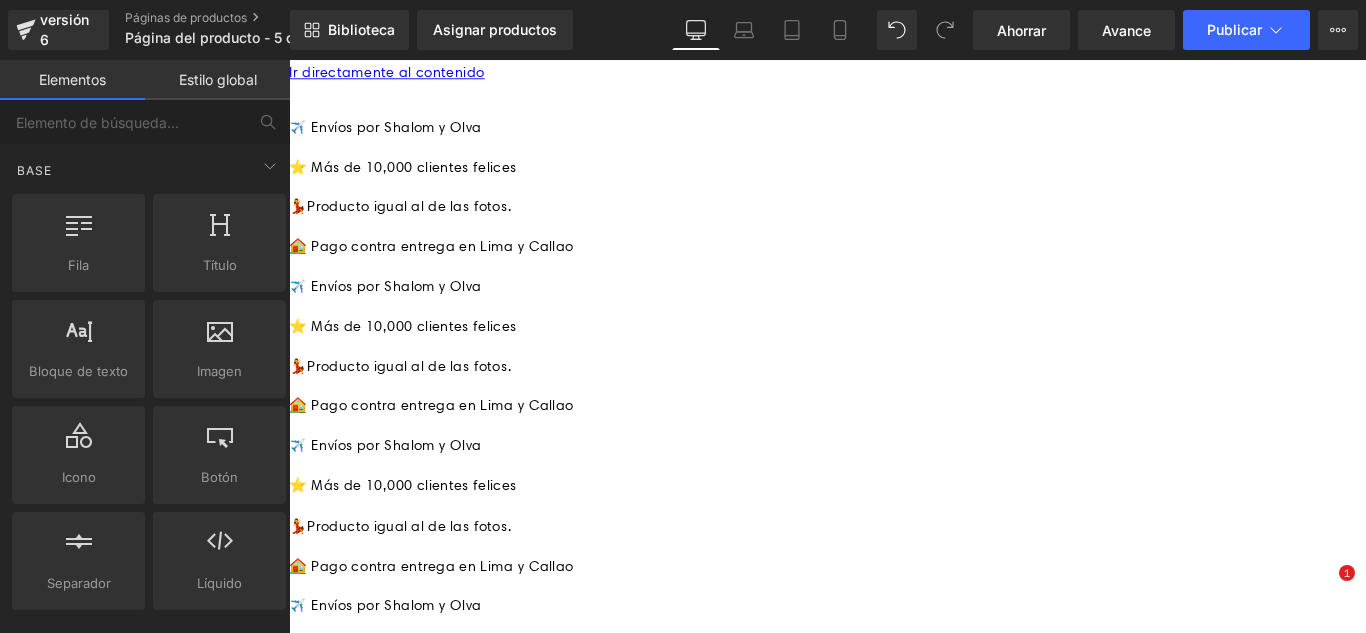 scroll, scrollTop: 0, scrollLeft: 0, axis: both 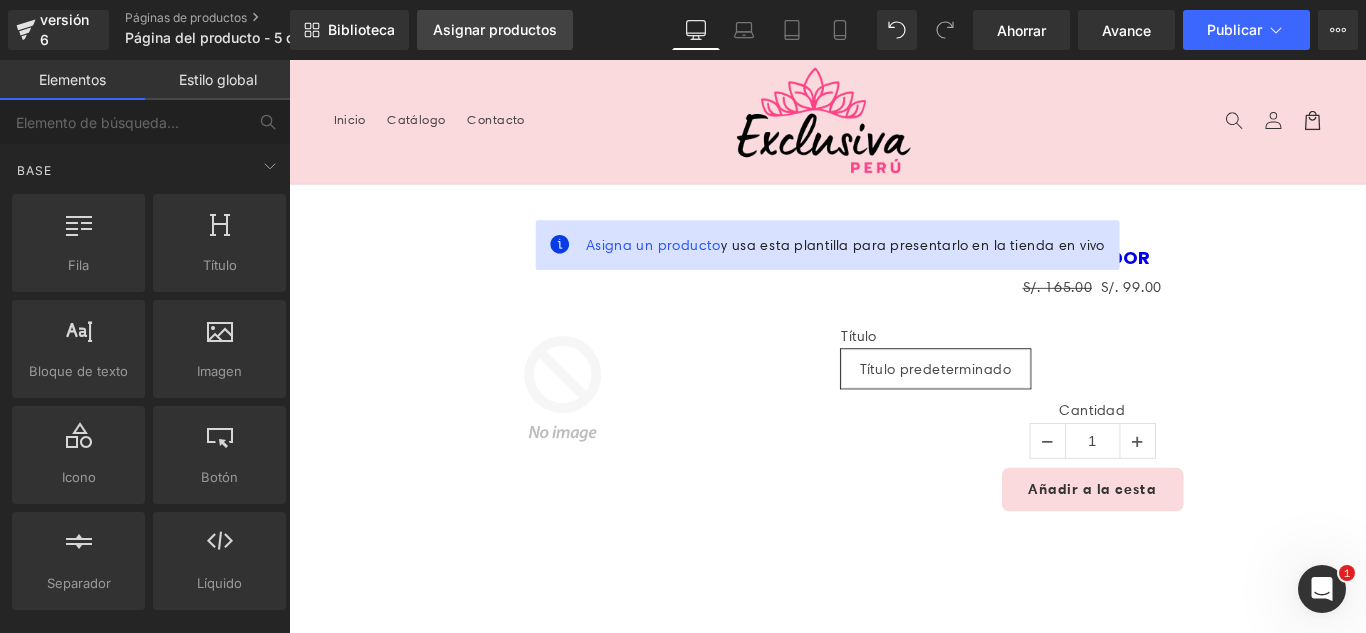 click on "Asignar productos" at bounding box center [495, 29] 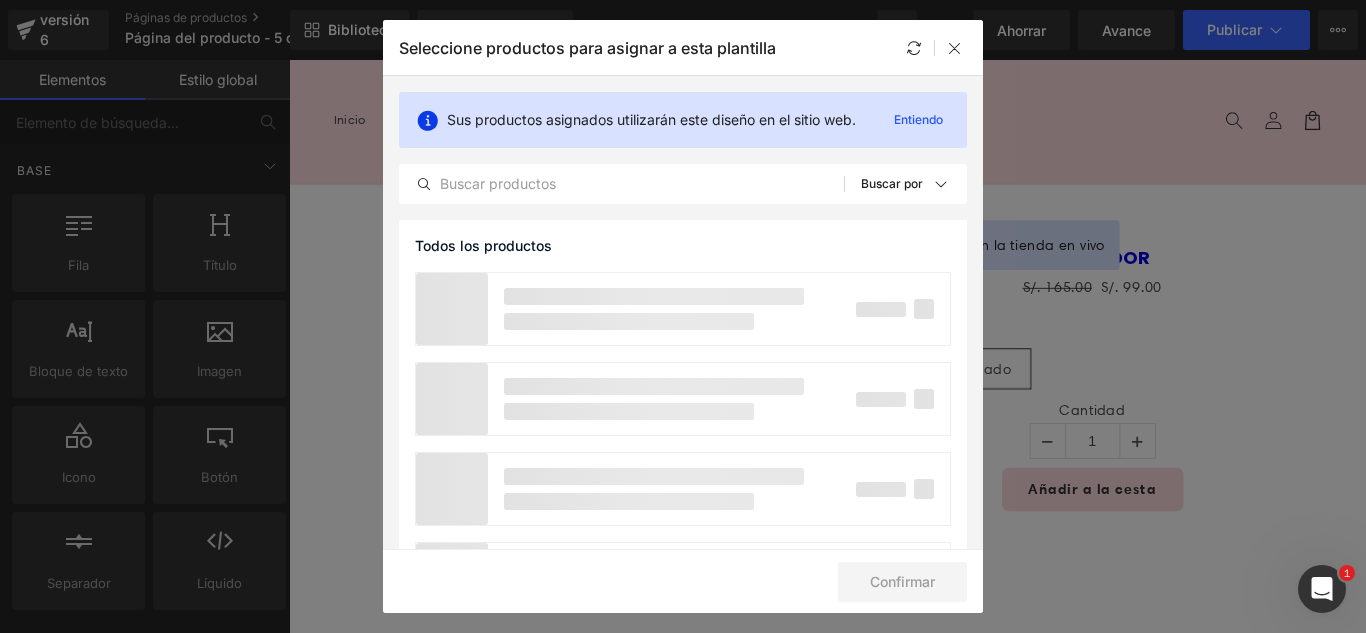 click on "Sus productos asignados utilizarán este diseño en el sitio web. Entiendo Todos los productos Colecciones de Shopify Plantillas de productos Colecciones de Shopify Clasificar: Buscar por" 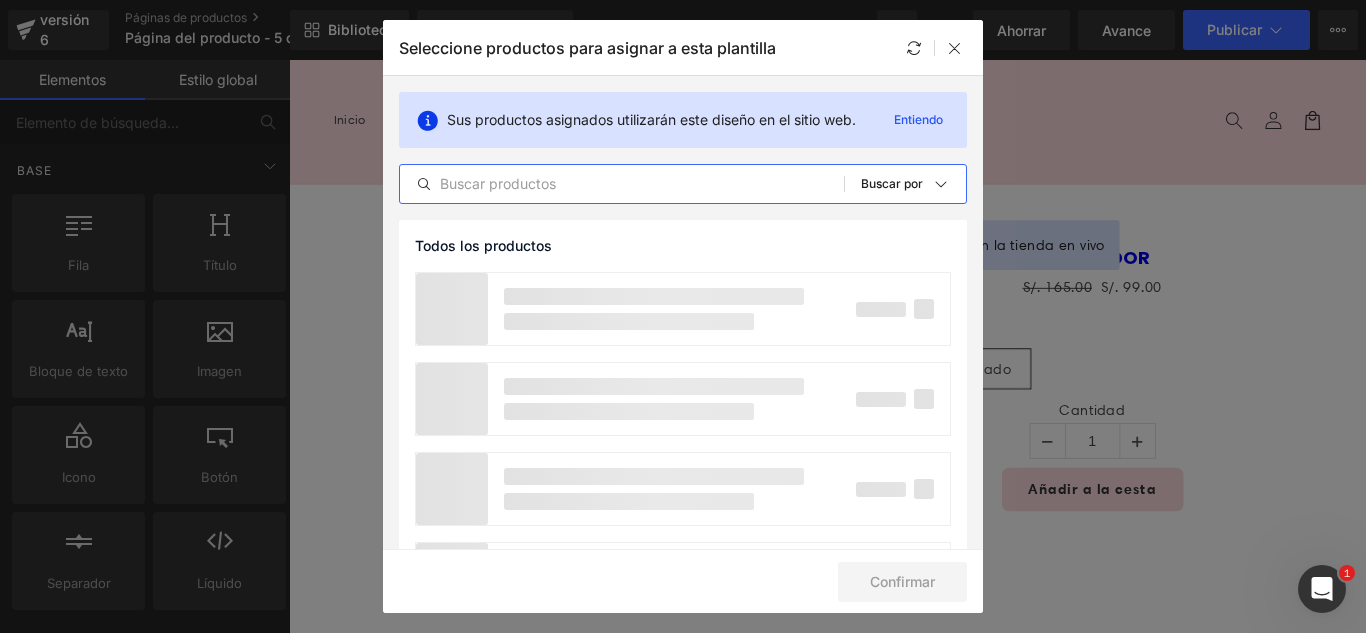 click at bounding box center (622, 184) 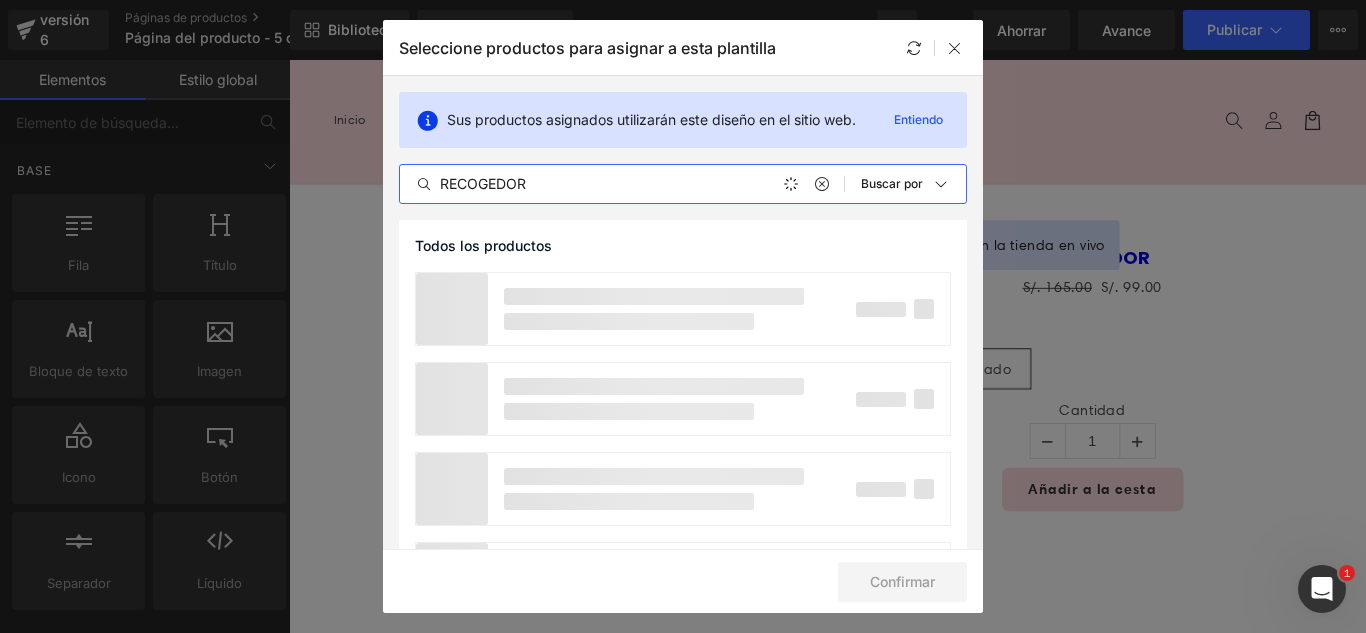 type on "RECOGEDOR" 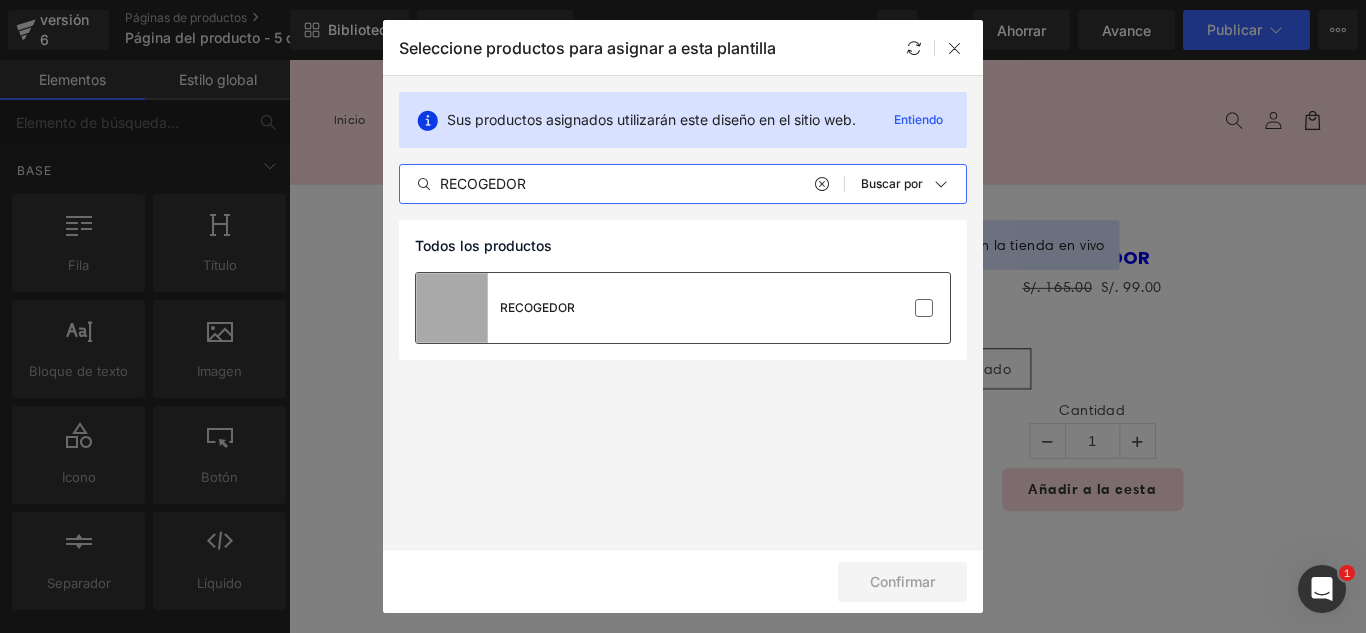 click on "RECOGEDOR" at bounding box center [683, 308] 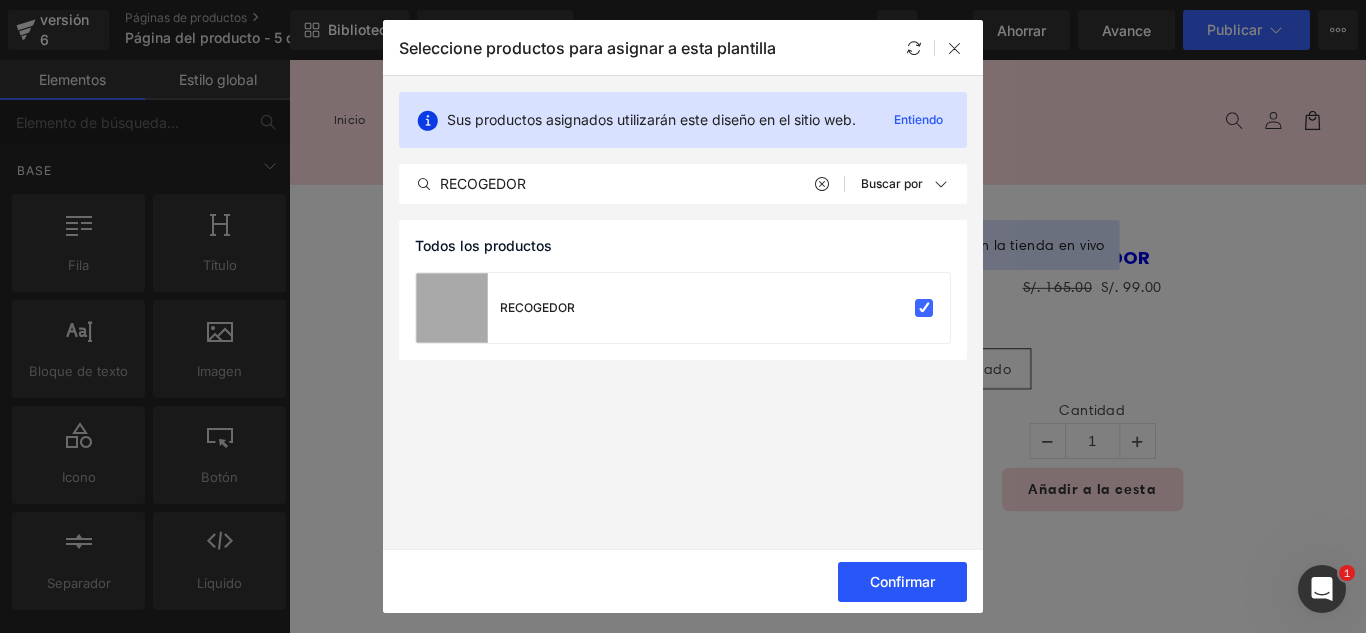 click on "Confirmar" at bounding box center [902, 582] 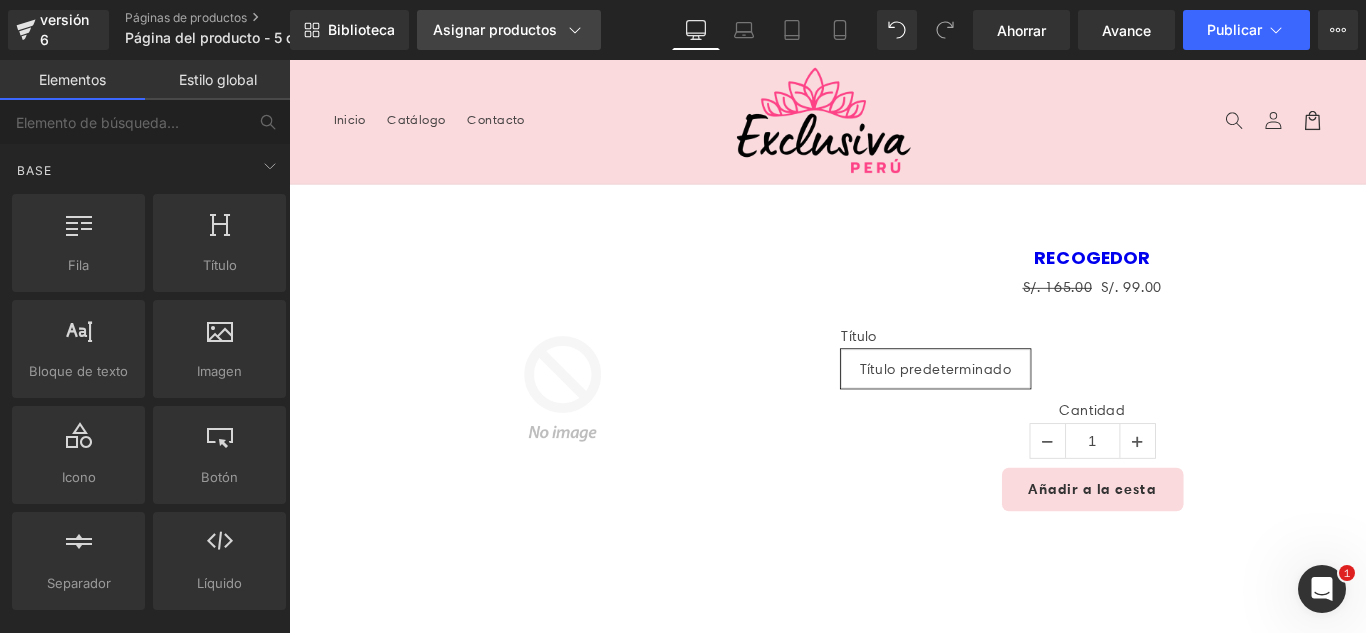 click on "Asignar productos" at bounding box center (509, 30) 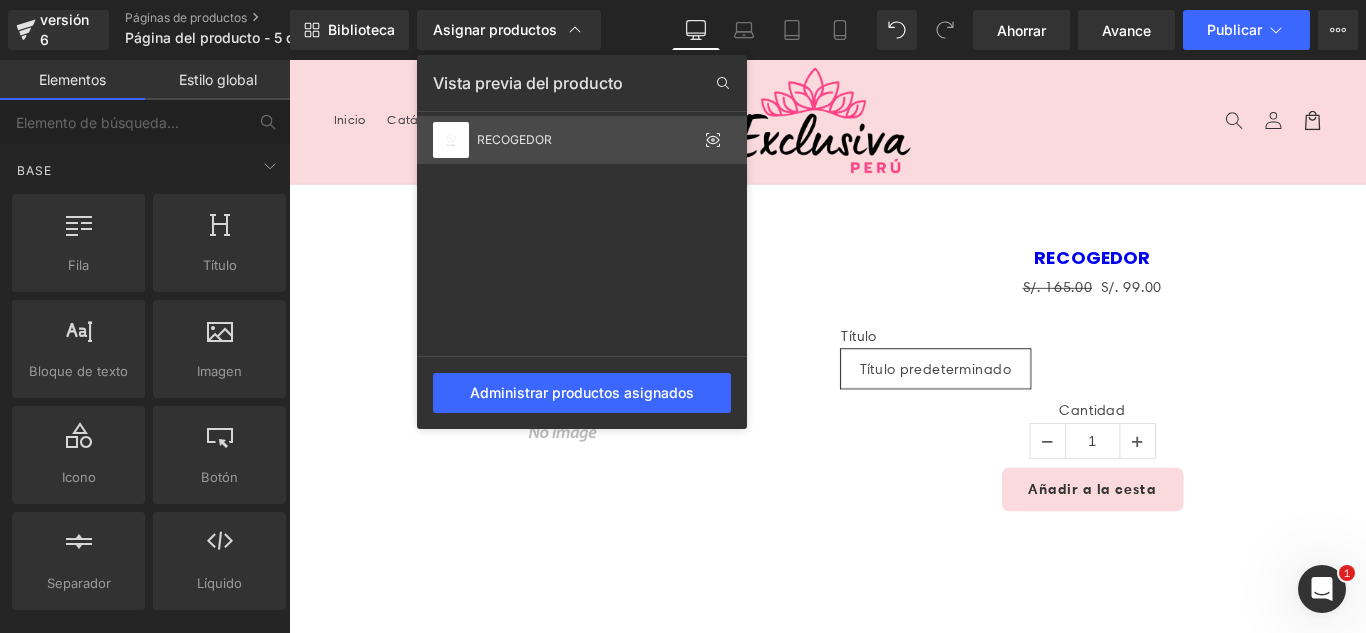 click on "RECOGEDOR" 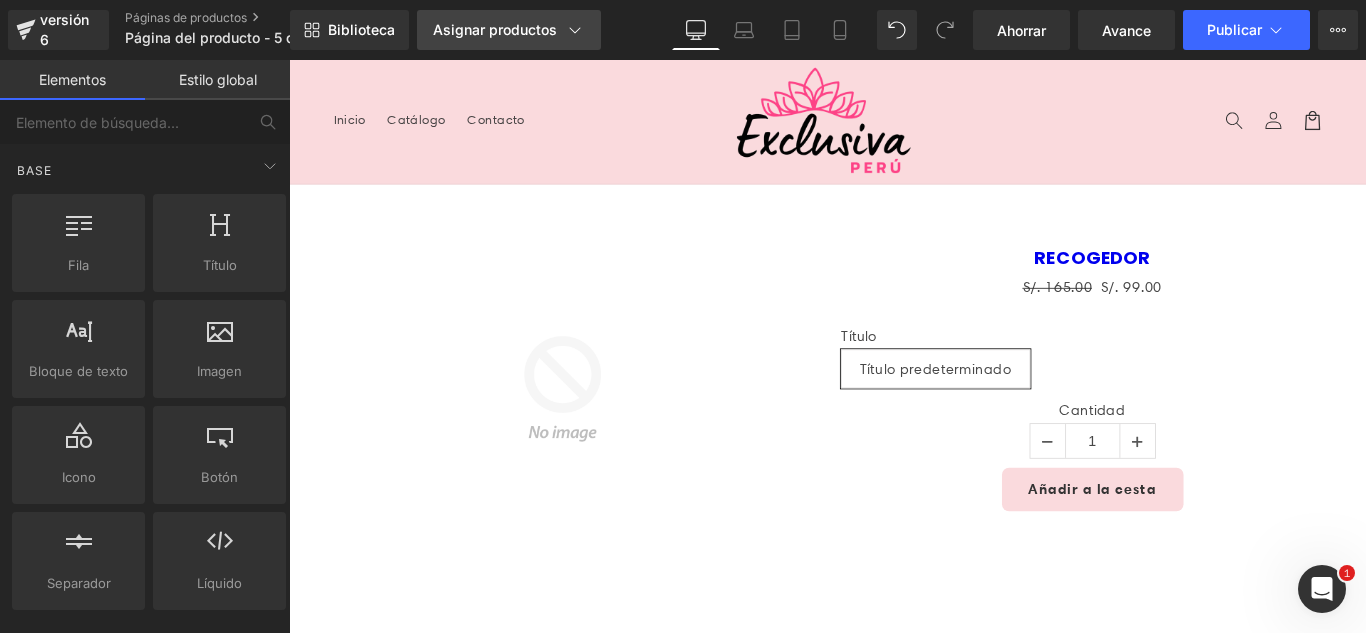 click on "Asignar productos" at bounding box center [509, 30] 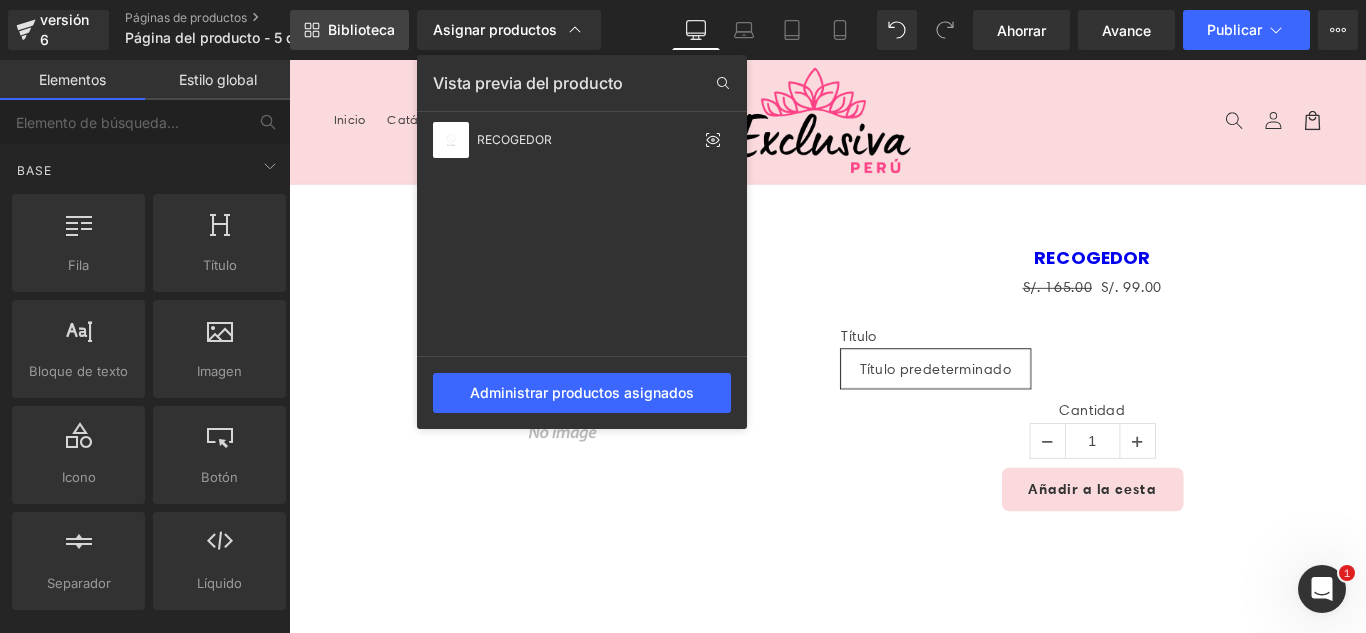 click on "Biblioteca" at bounding box center (361, 29) 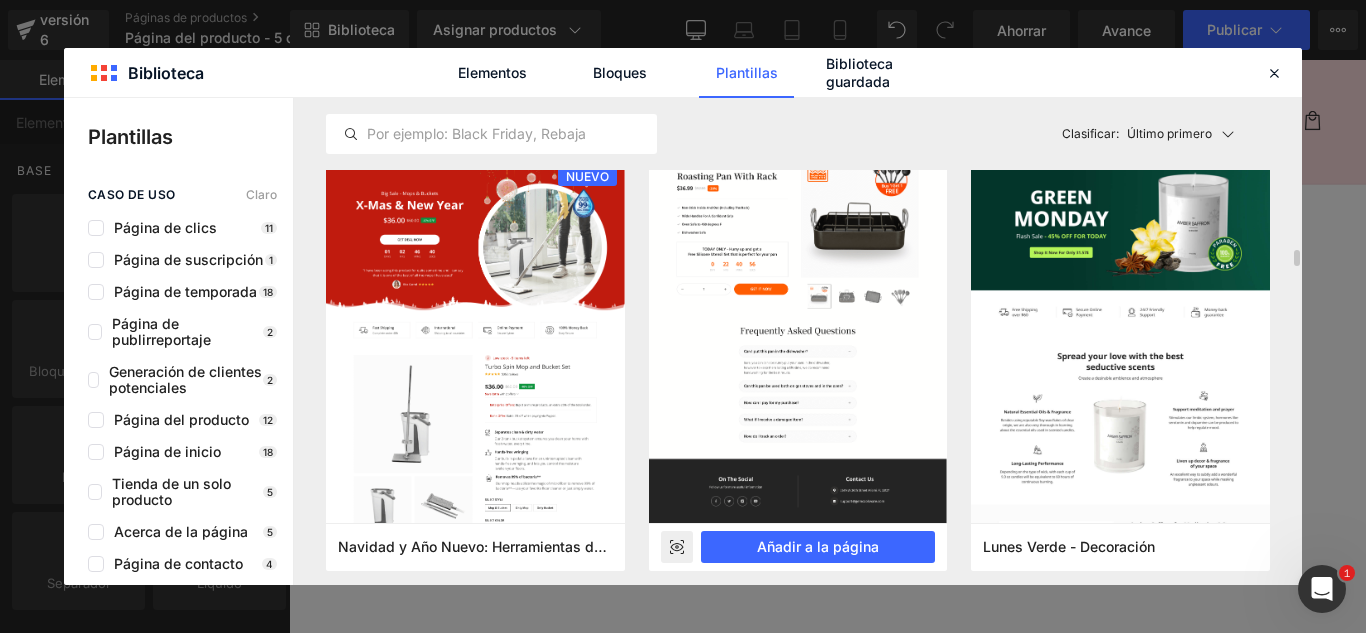 scroll, scrollTop: 4600, scrollLeft: 0, axis: vertical 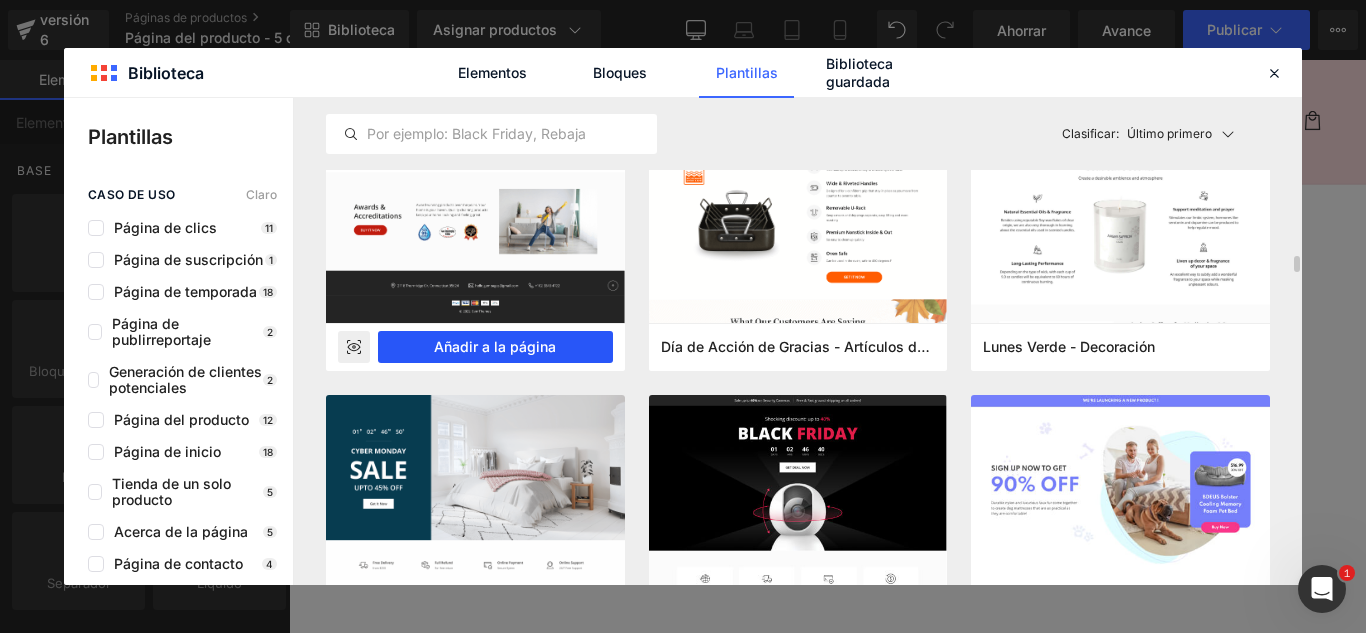 click on "Añadir a la página" at bounding box center (495, 346) 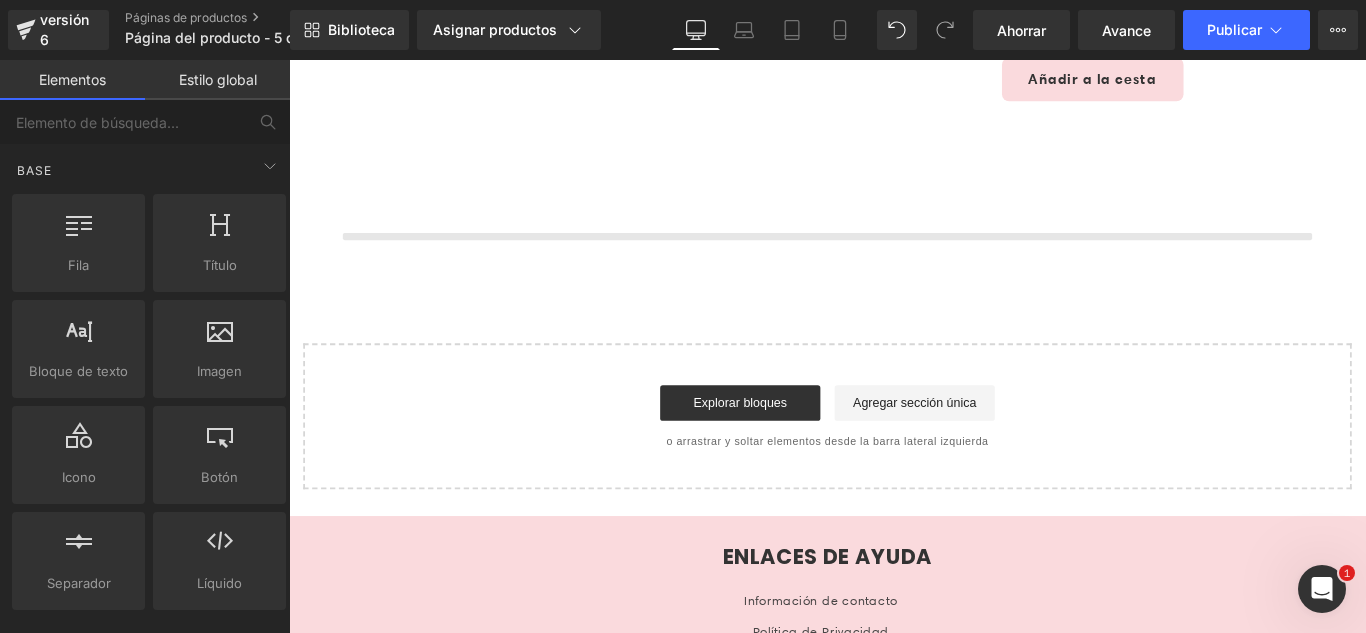 scroll, scrollTop: 475, scrollLeft: 0, axis: vertical 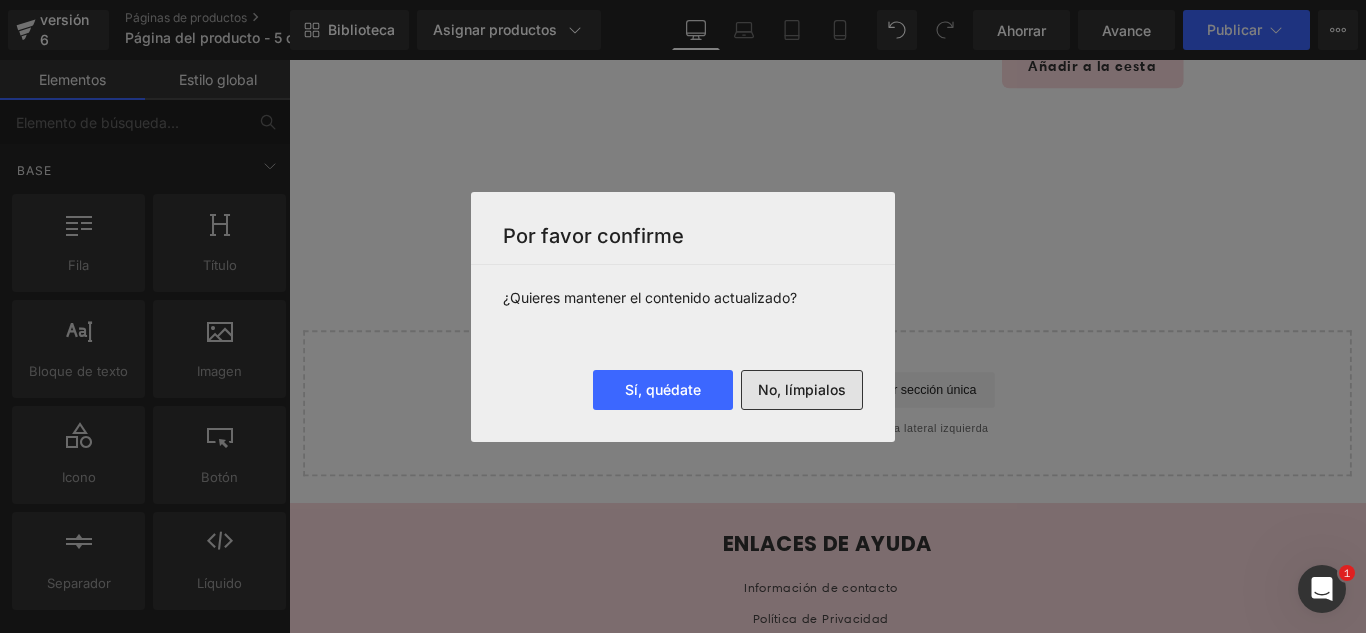 click on "No, límpialos" at bounding box center (802, 390) 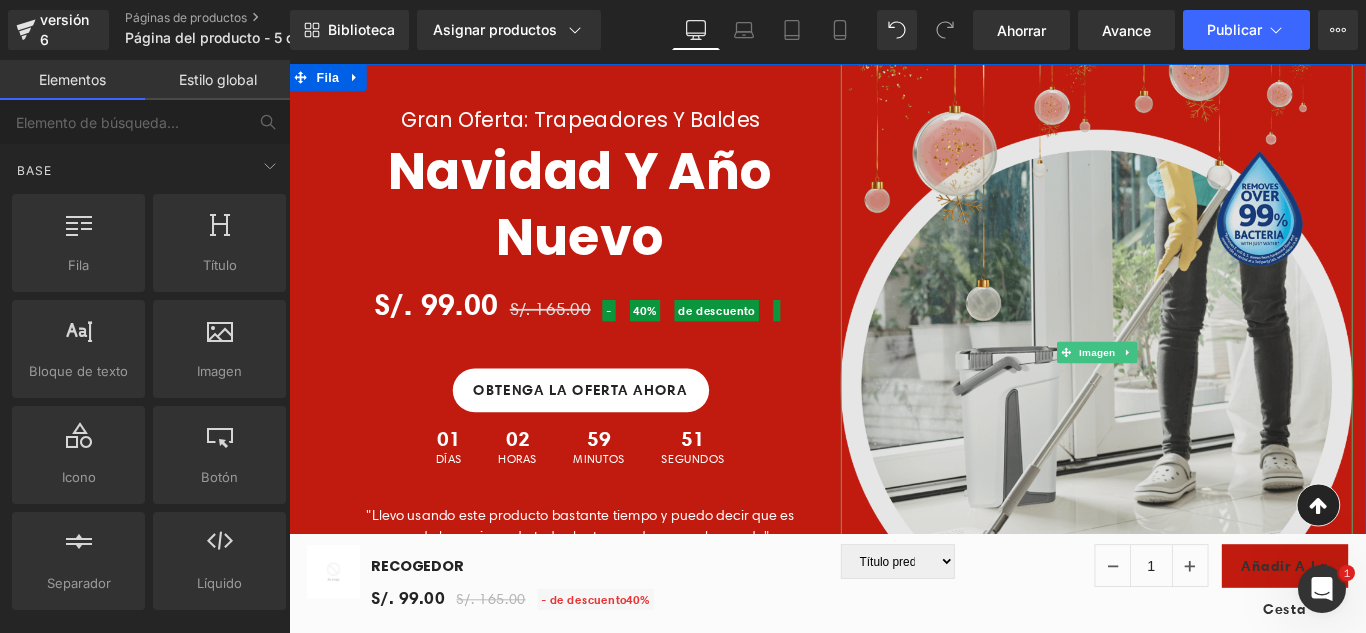 scroll, scrollTop: 200, scrollLeft: 0, axis: vertical 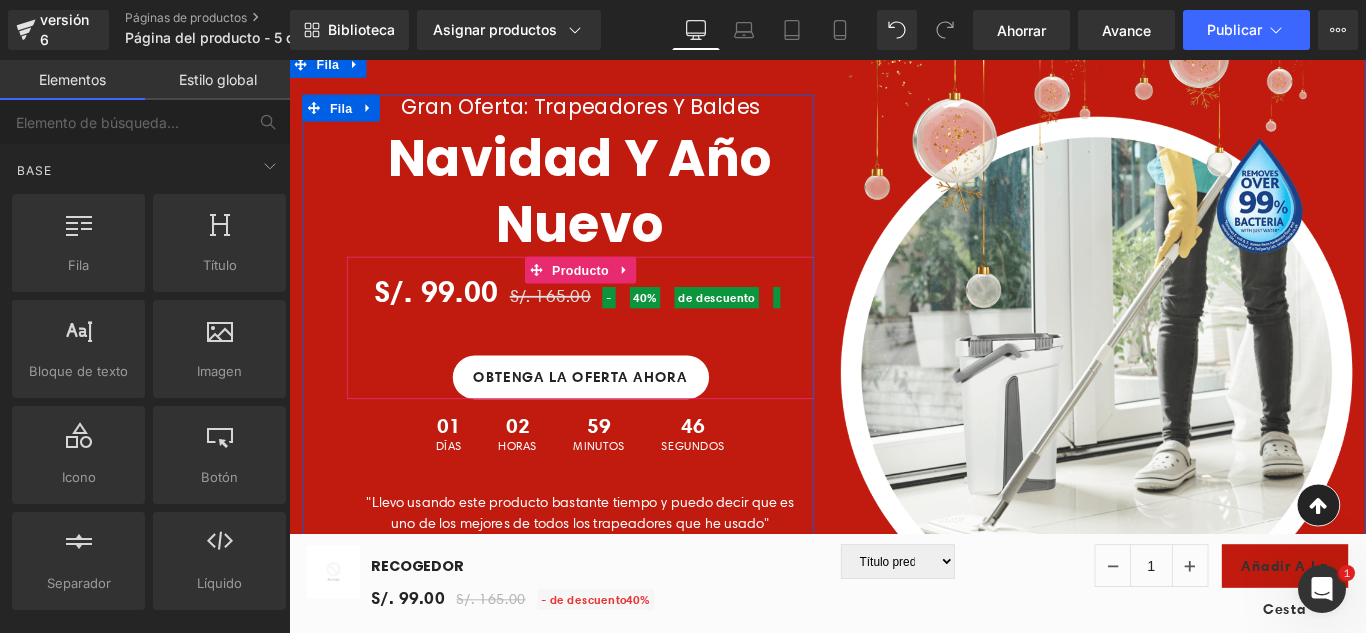 click 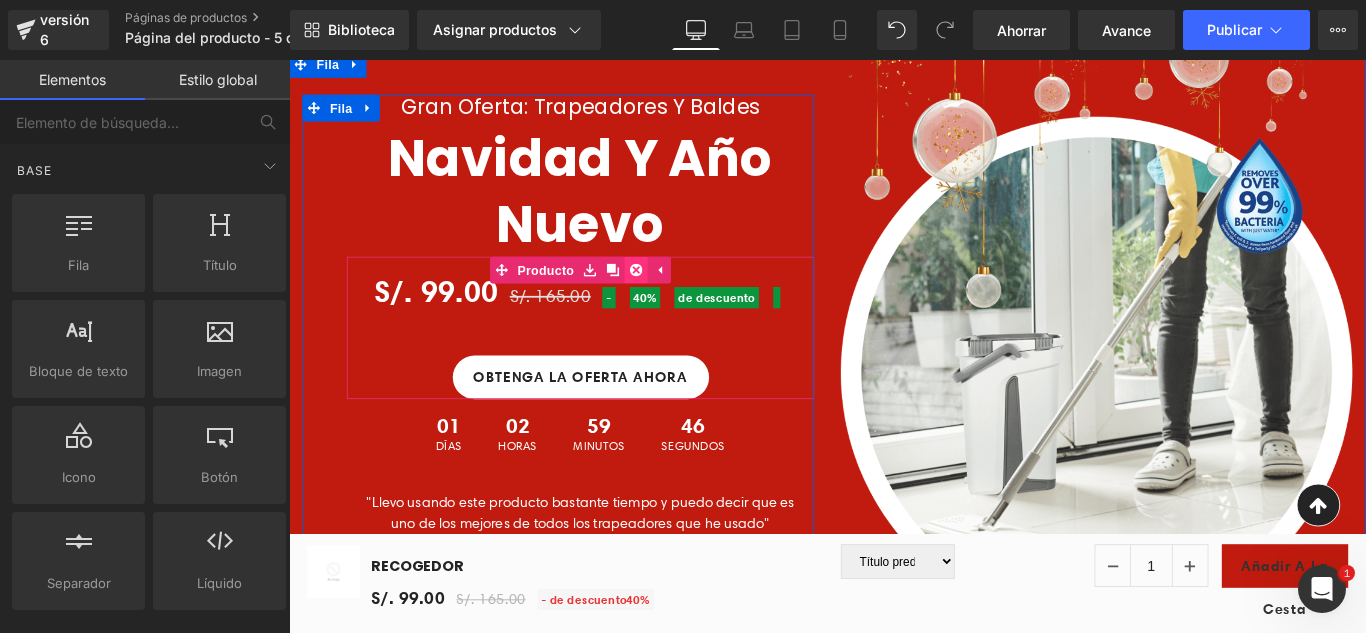 click 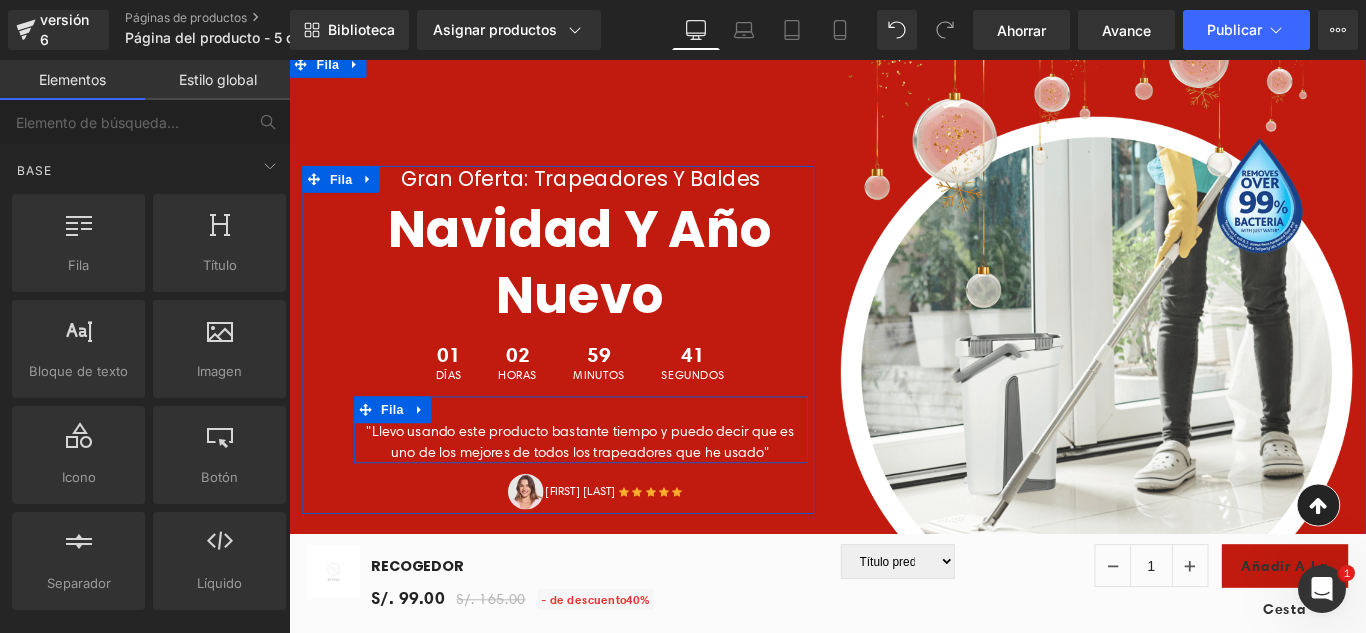 click 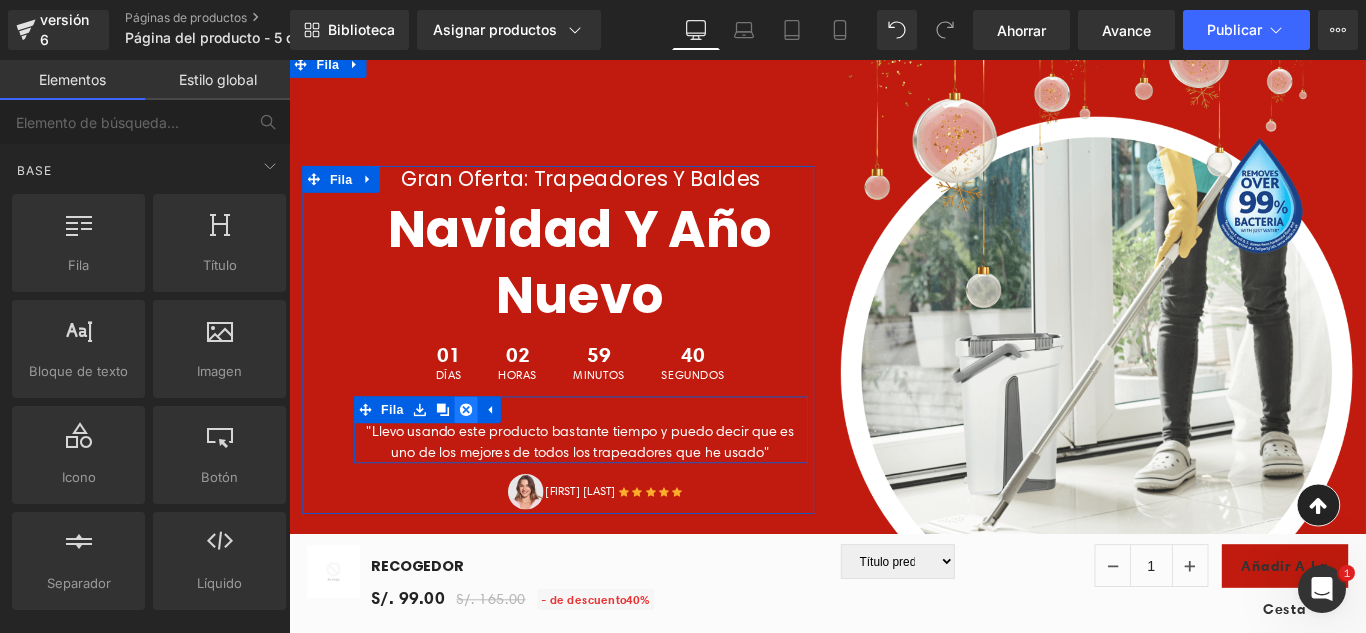 click 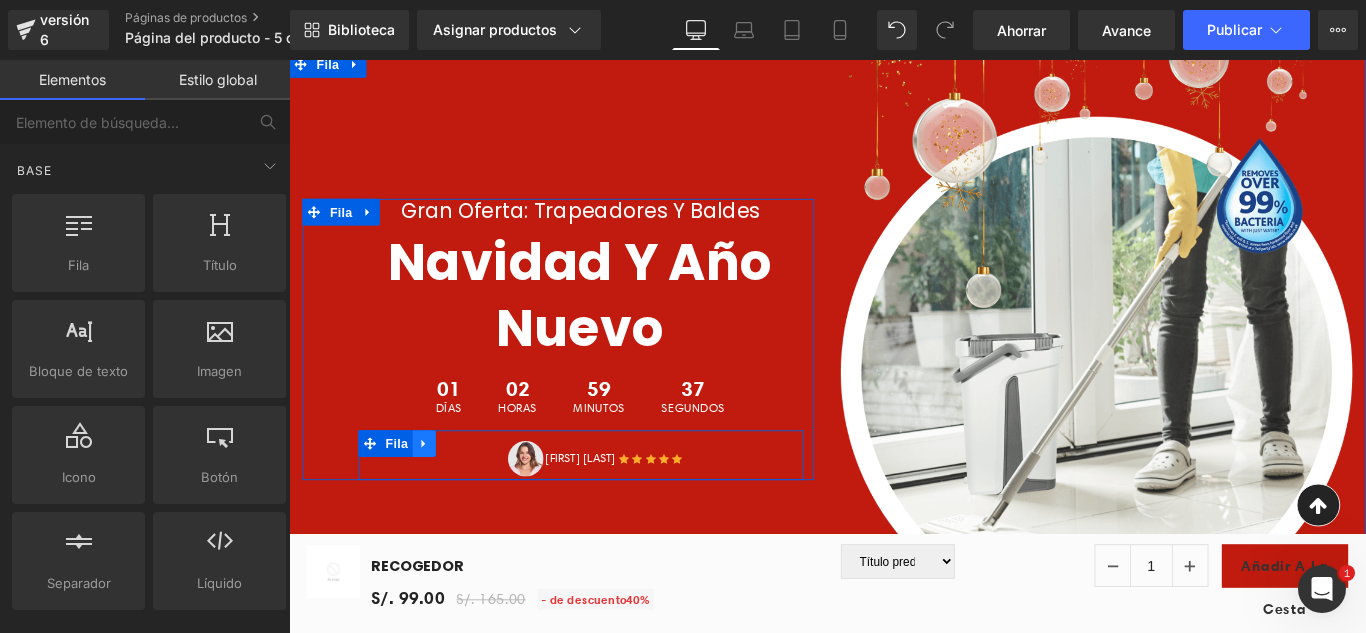 click 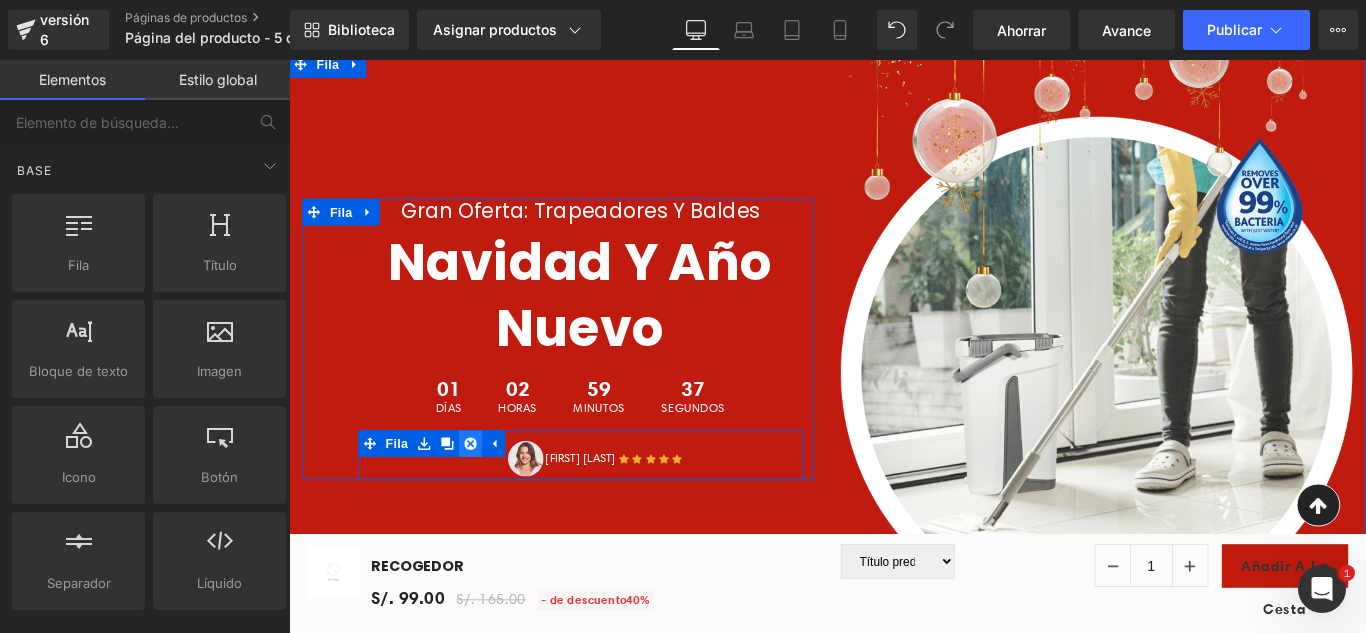 click 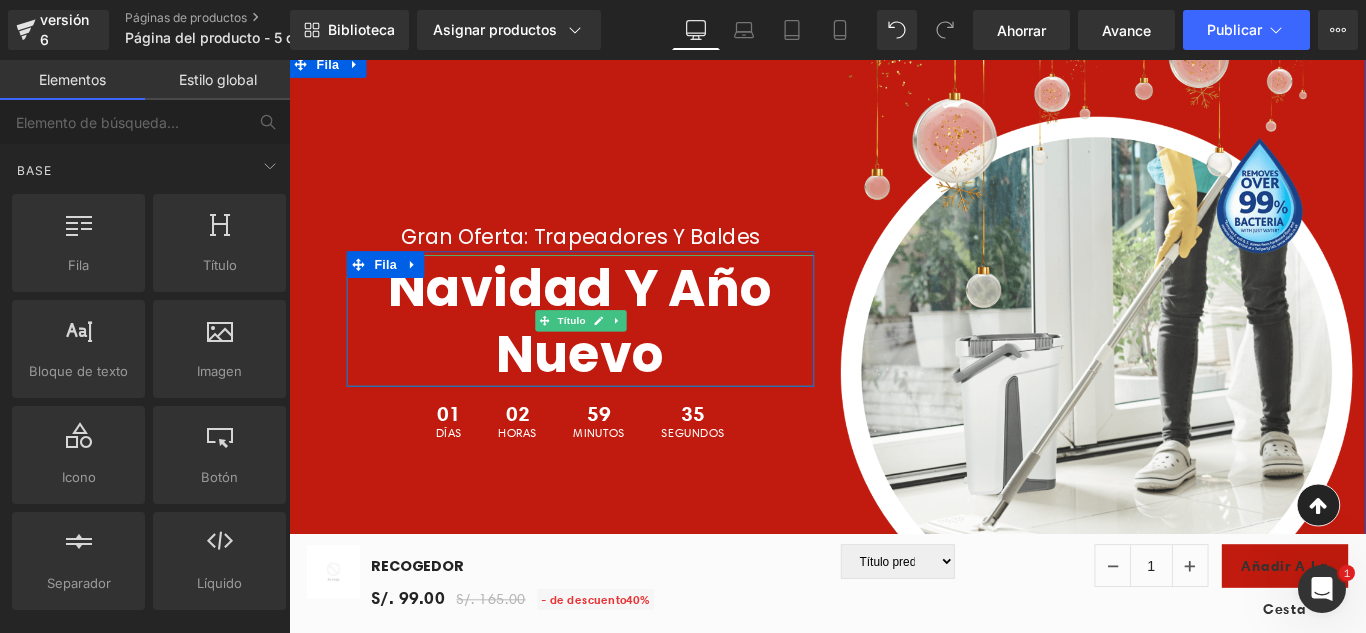 scroll, scrollTop: 0, scrollLeft: 0, axis: both 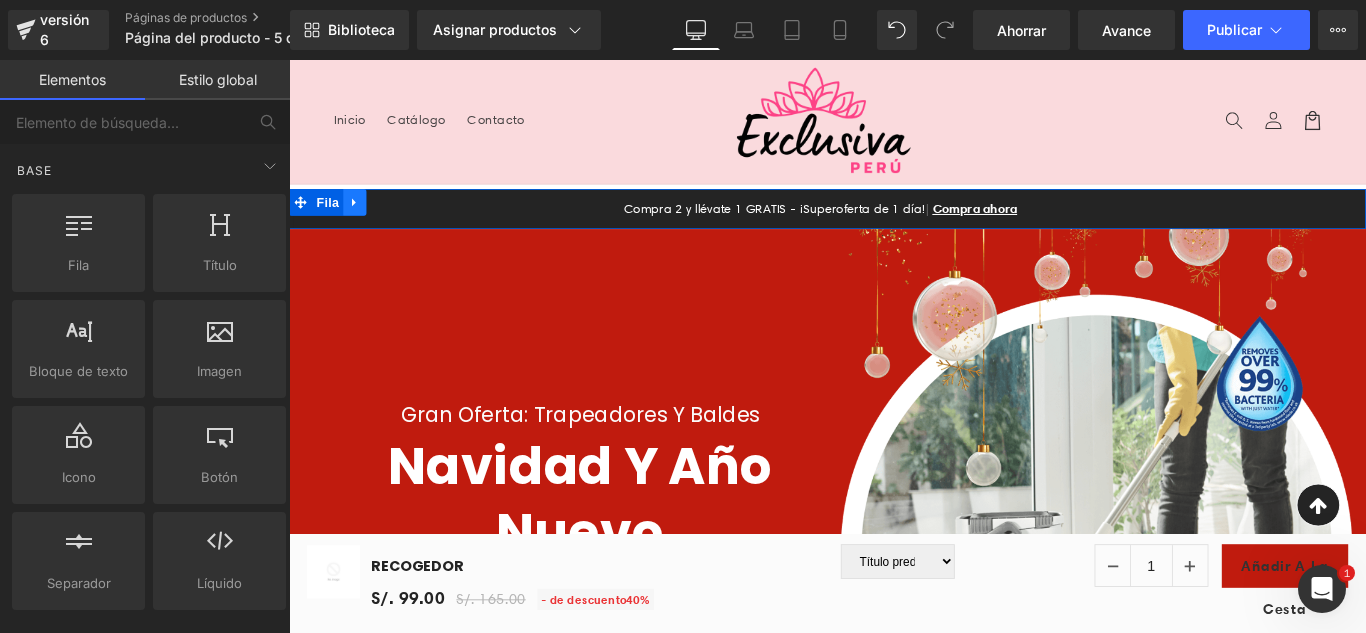 click 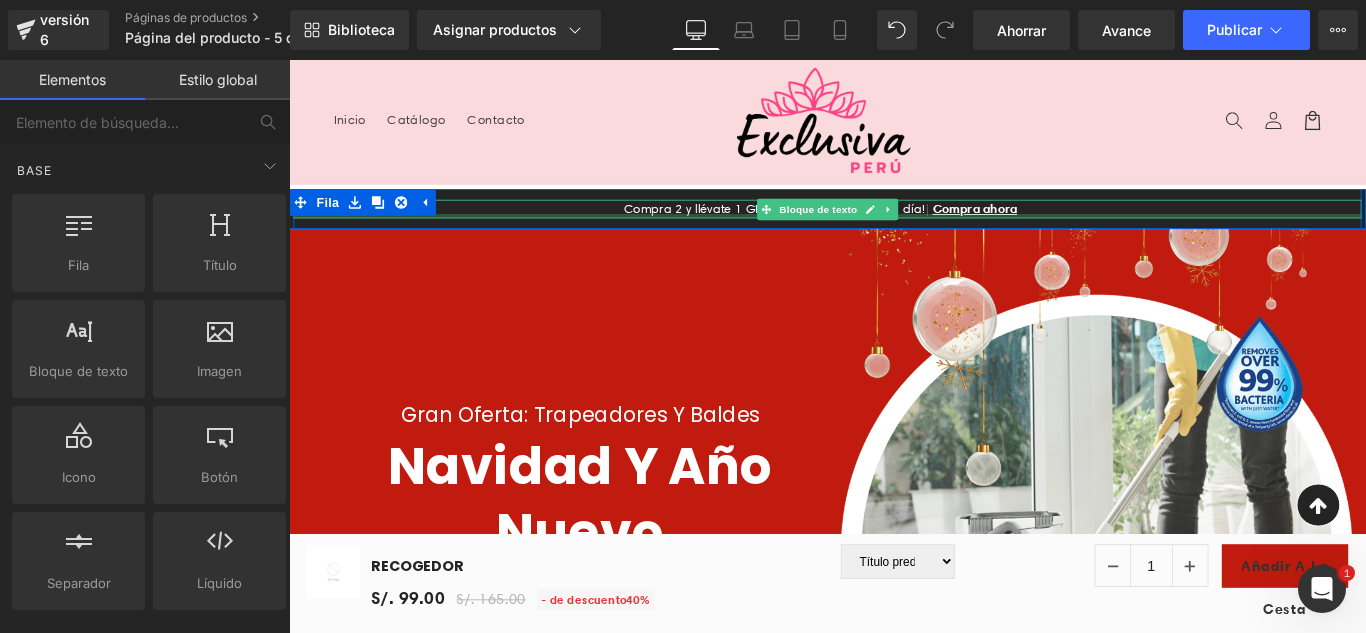 click at bounding box center (894, 235) 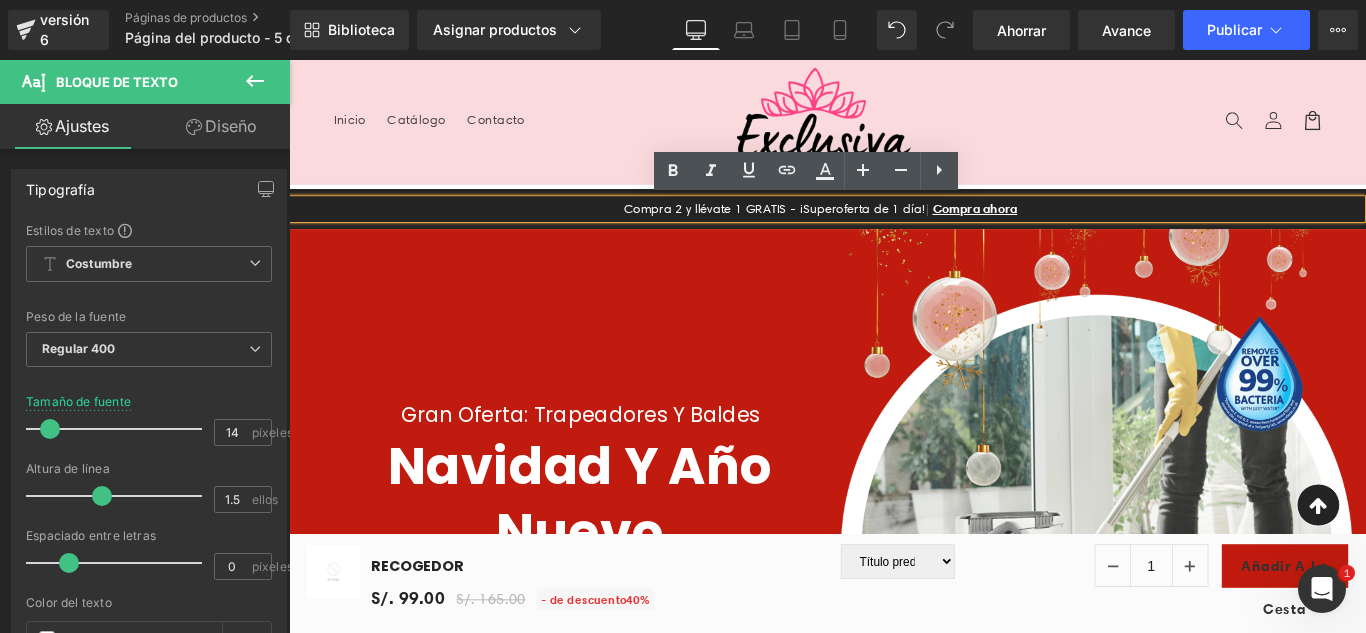click on "Menú
Inicio
Catálogo
Contacto
Iniciar sesión
Inicio
Catálogo
Contacto
Búsqueda" at bounding box center (894, 129) 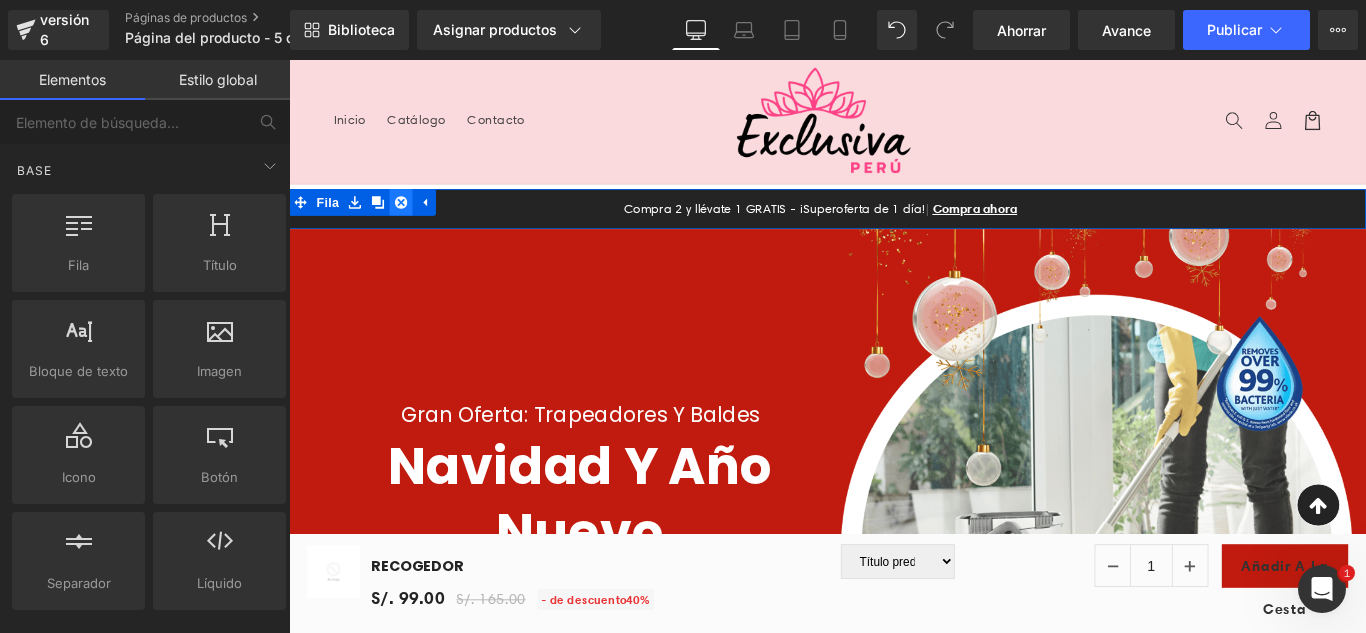 click 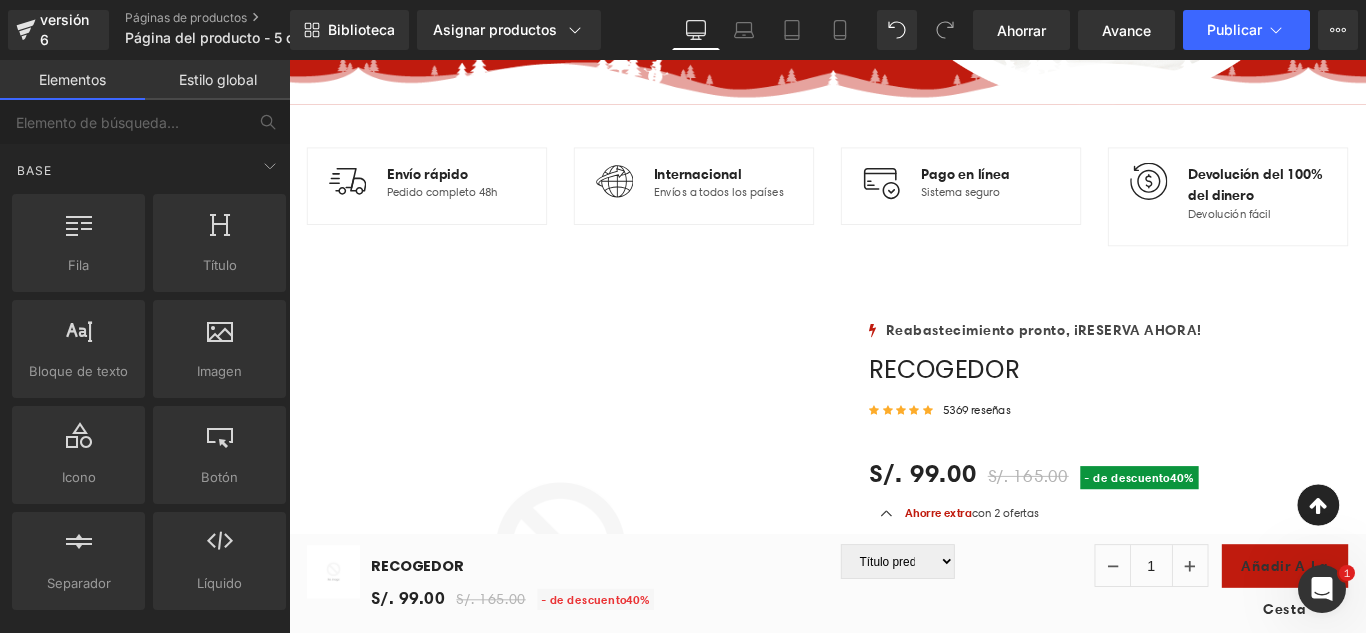 scroll, scrollTop: 800, scrollLeft: 0, axis: vertical 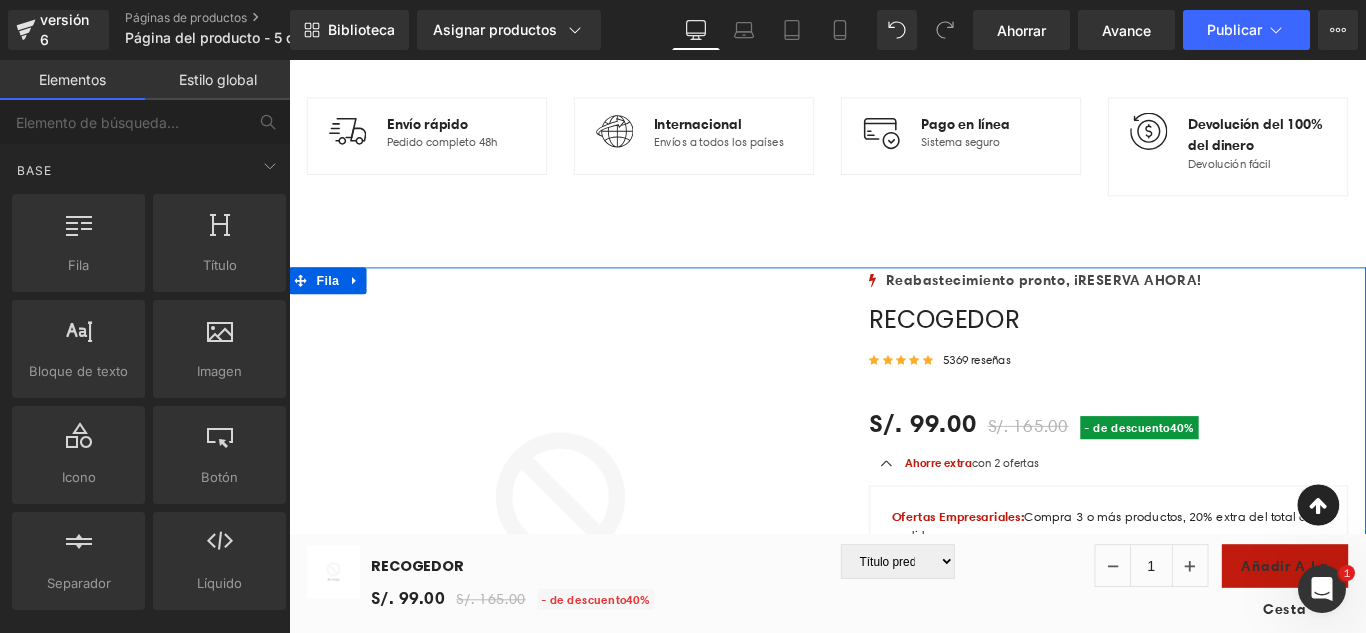 drag, startPoint x: 351, startPoint y: 307, endPoint x: 386, endPoint y: 313, distance: 35.510563 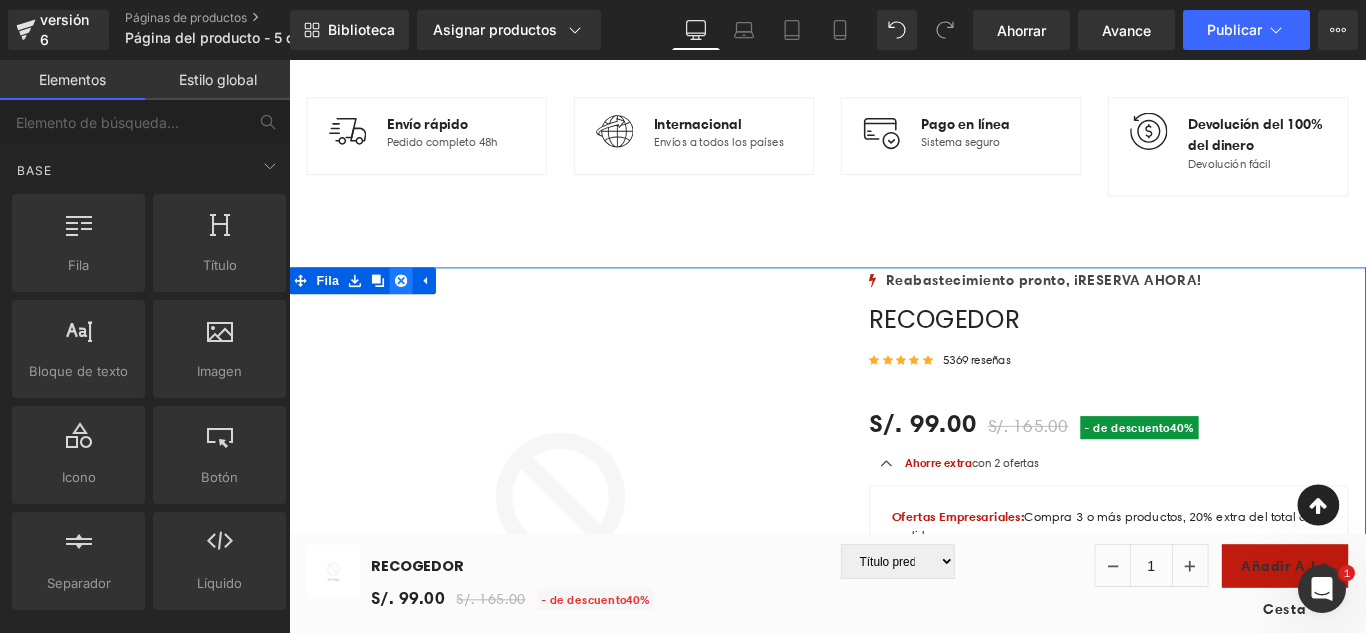 click 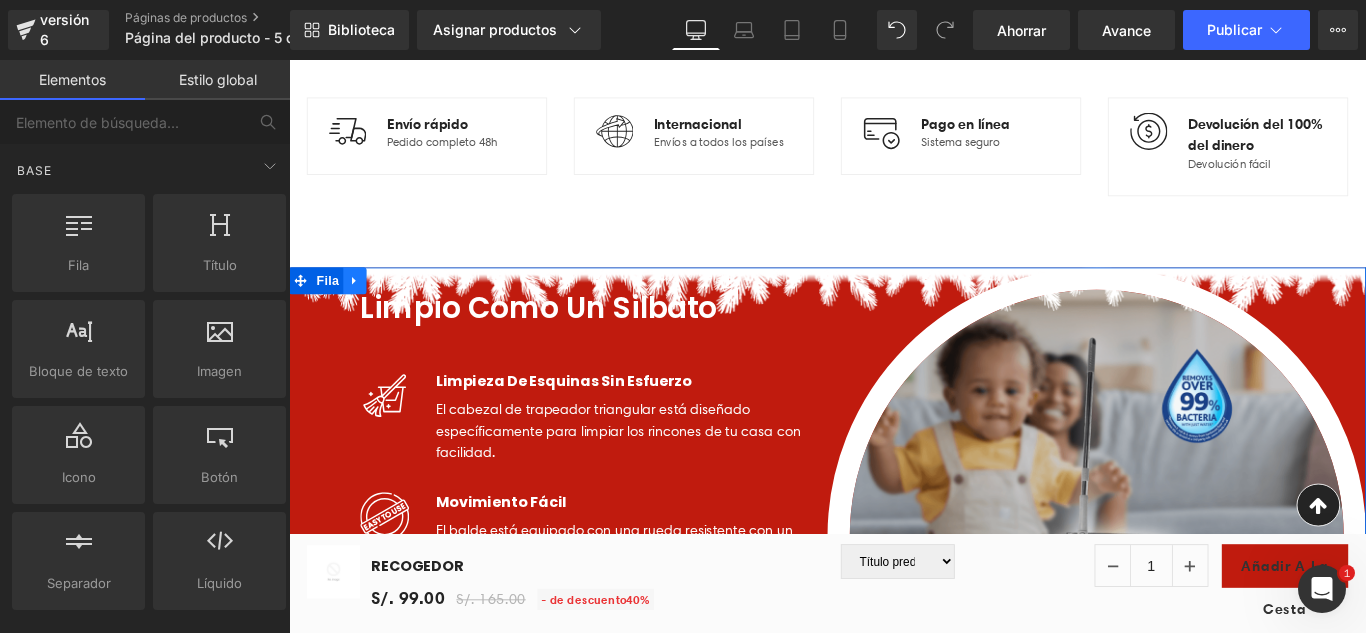 click 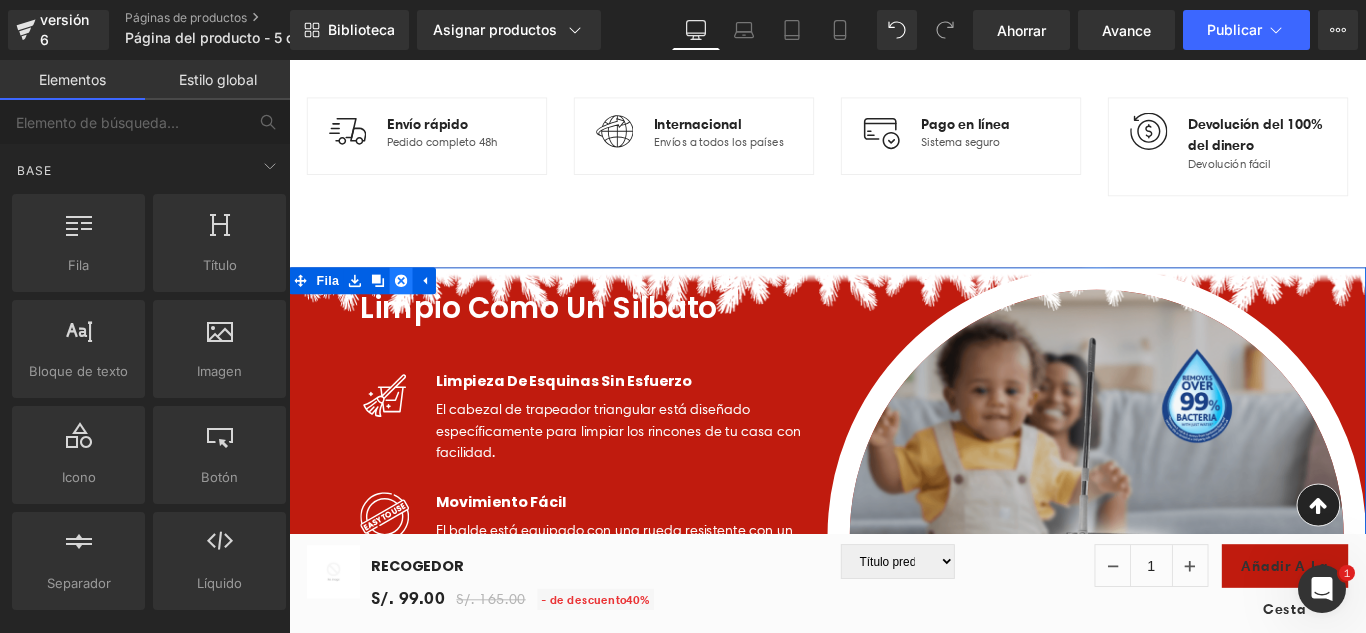 click 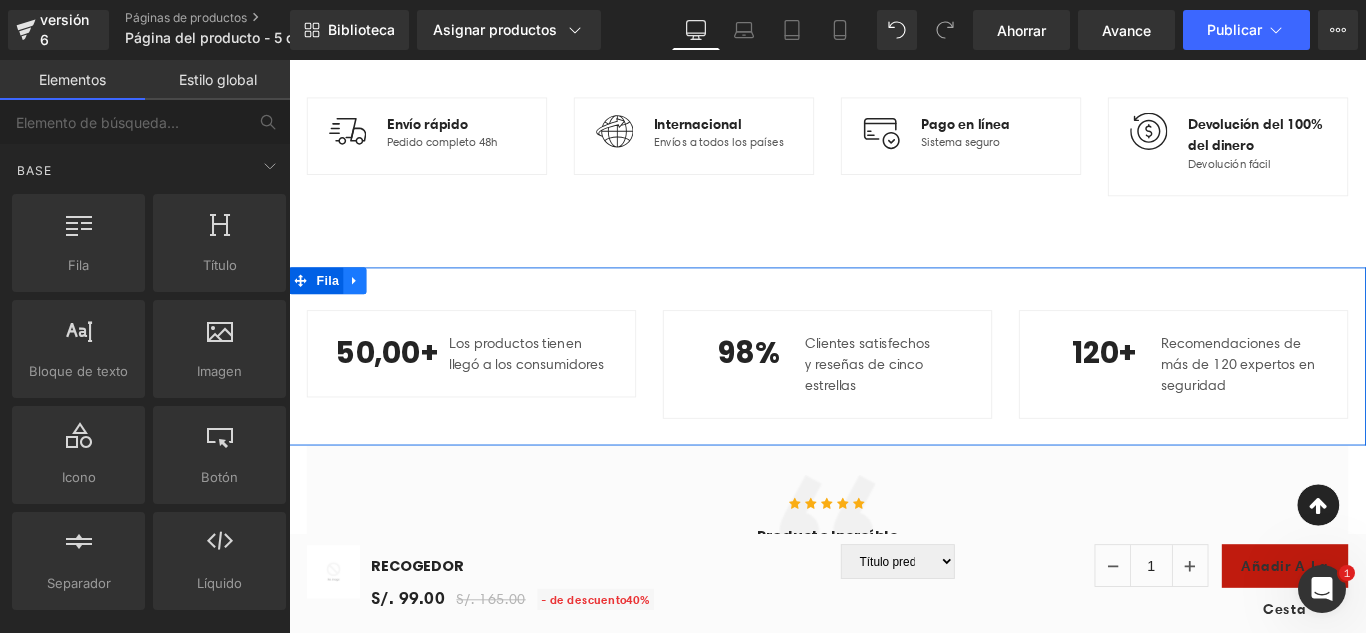 click 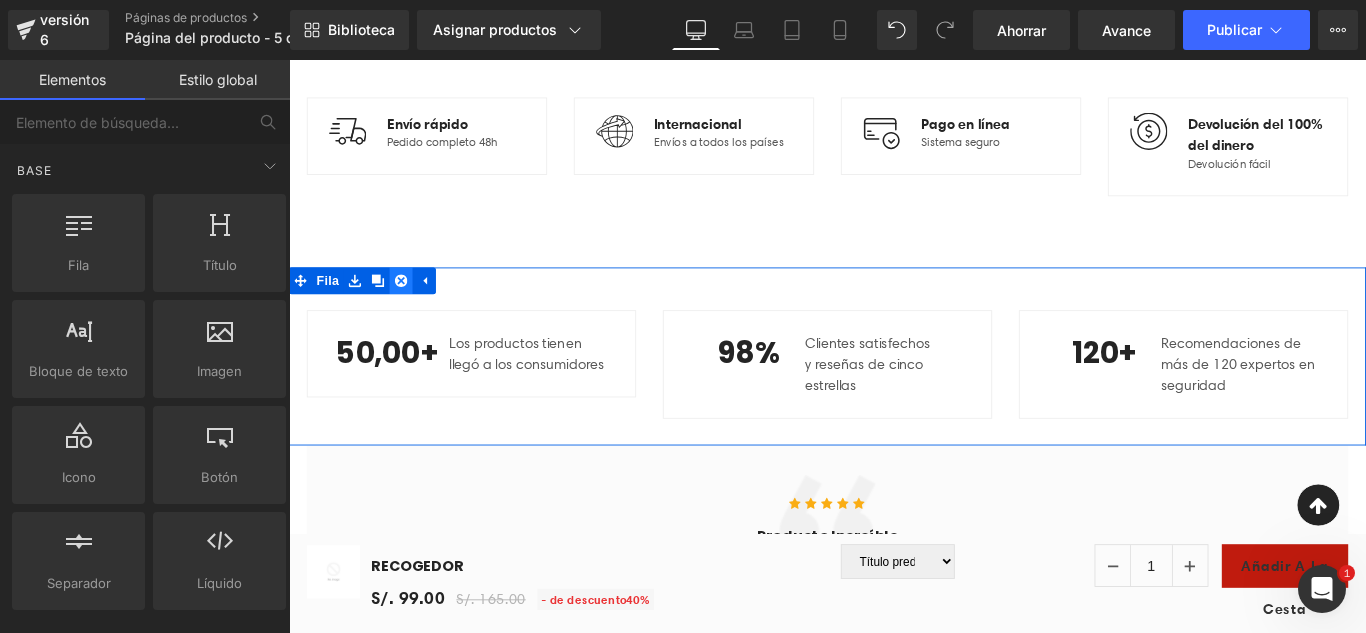 click 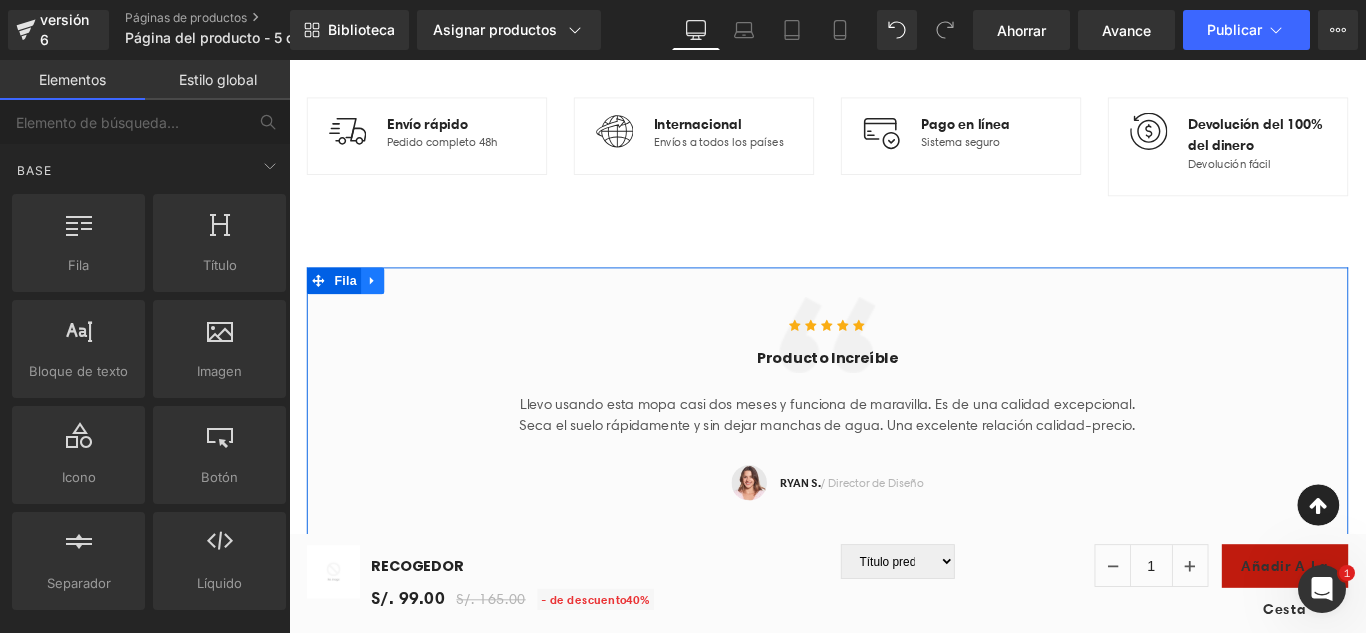 click at bounding box center [383, 308] 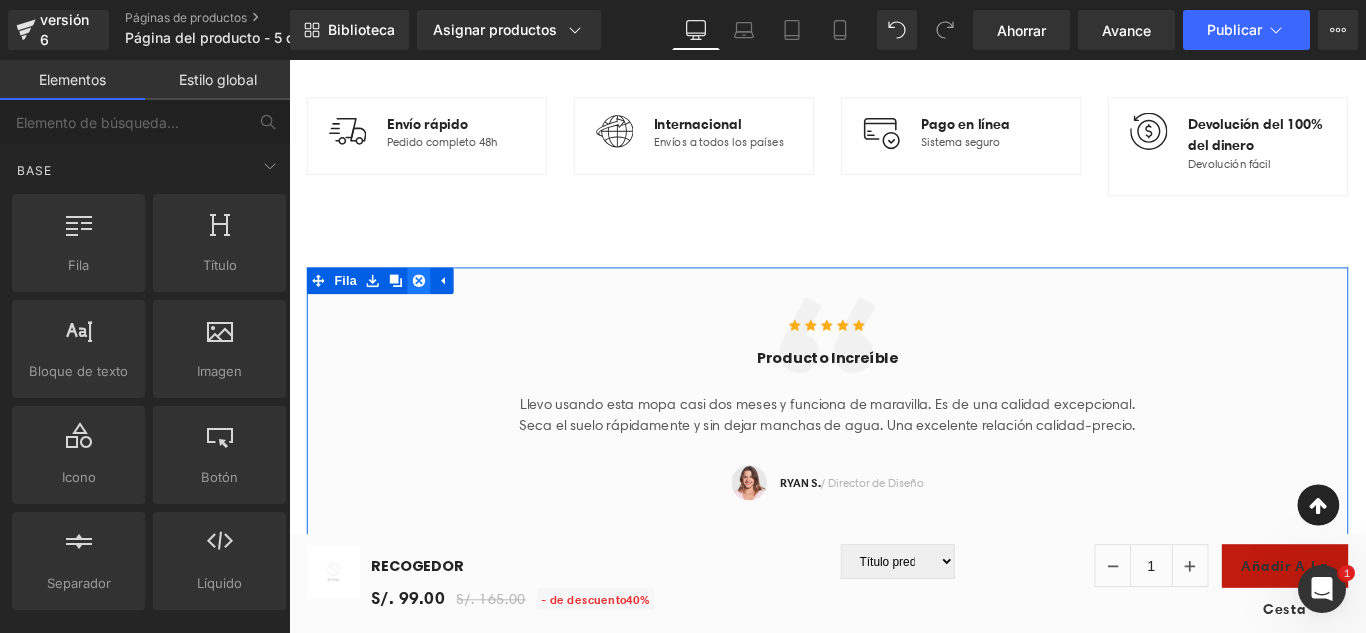 click at bounding box center (435, 308) 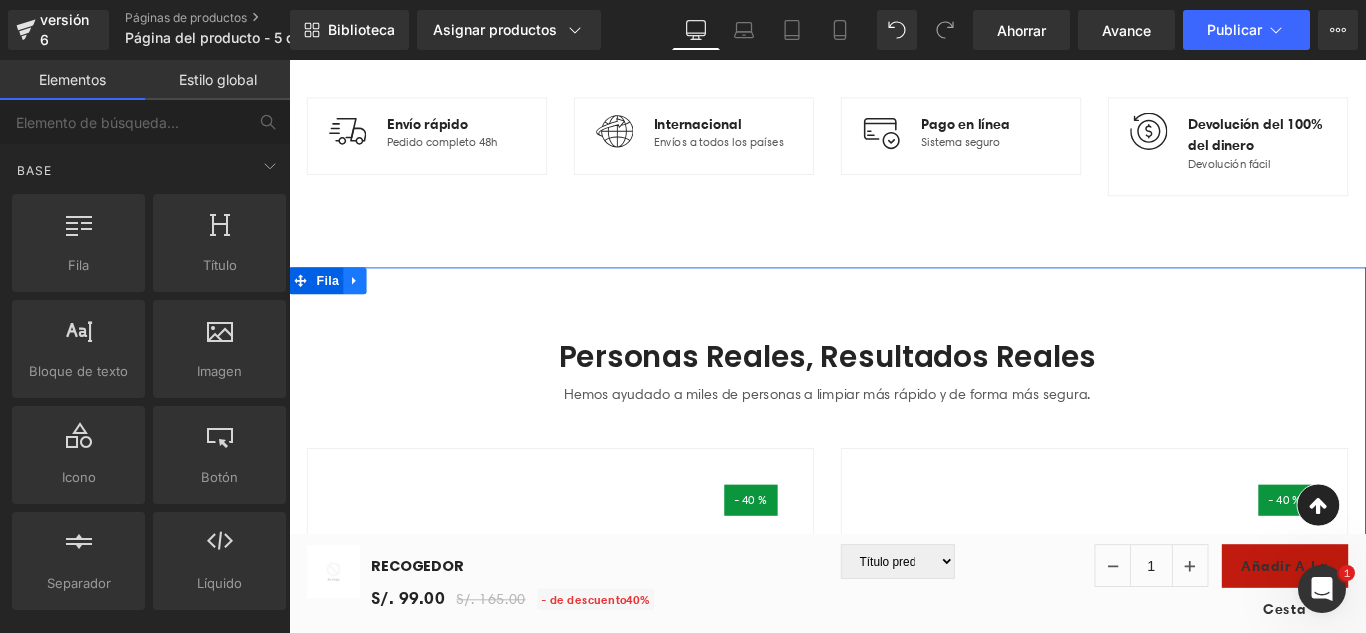 click at bounding box center (363, 308) 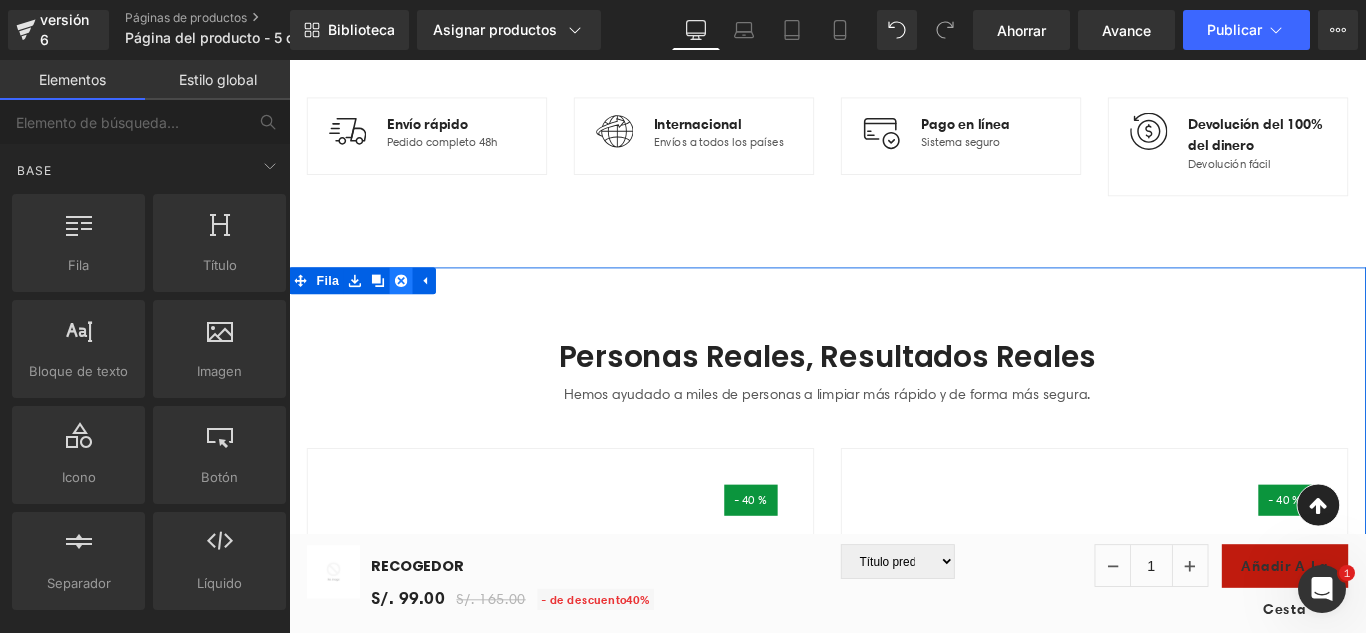 click 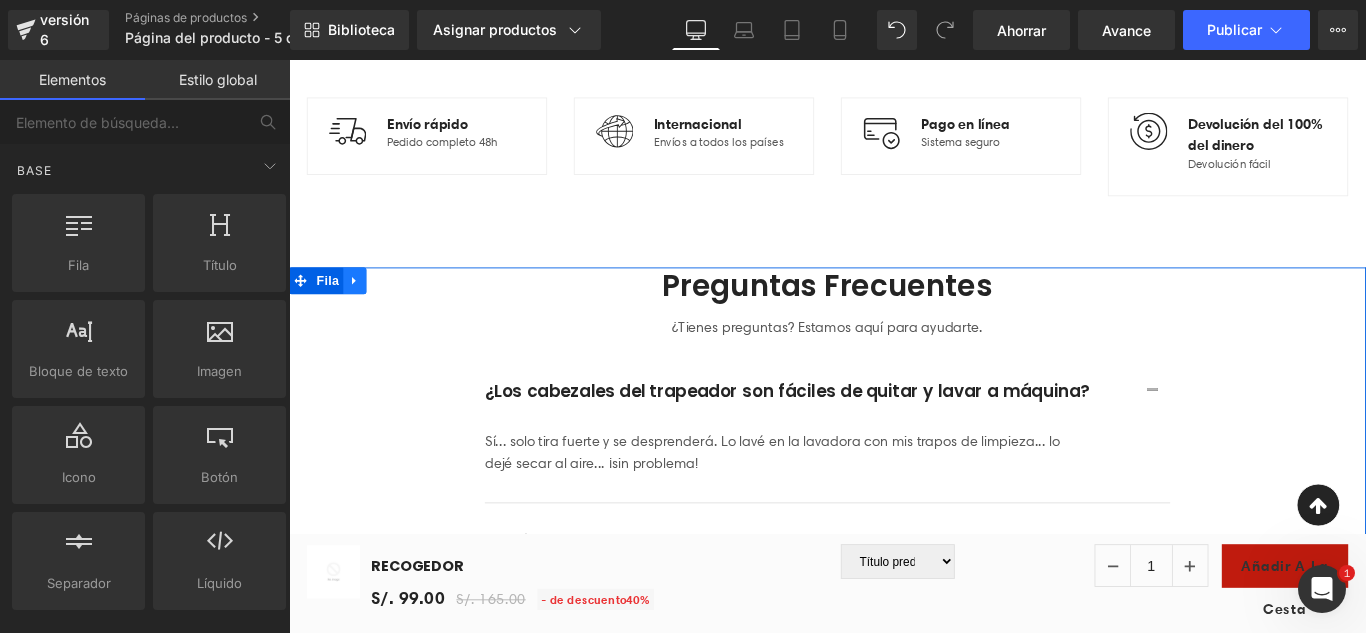 click at bounding box center [363, 308] 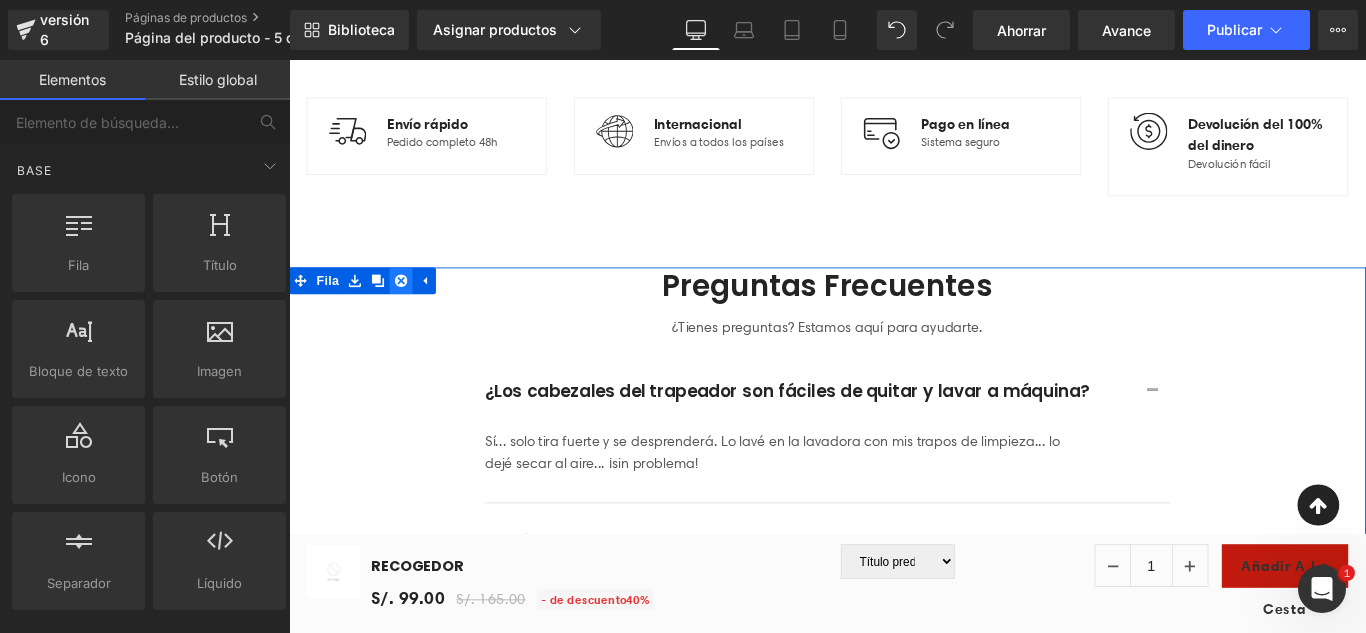 click 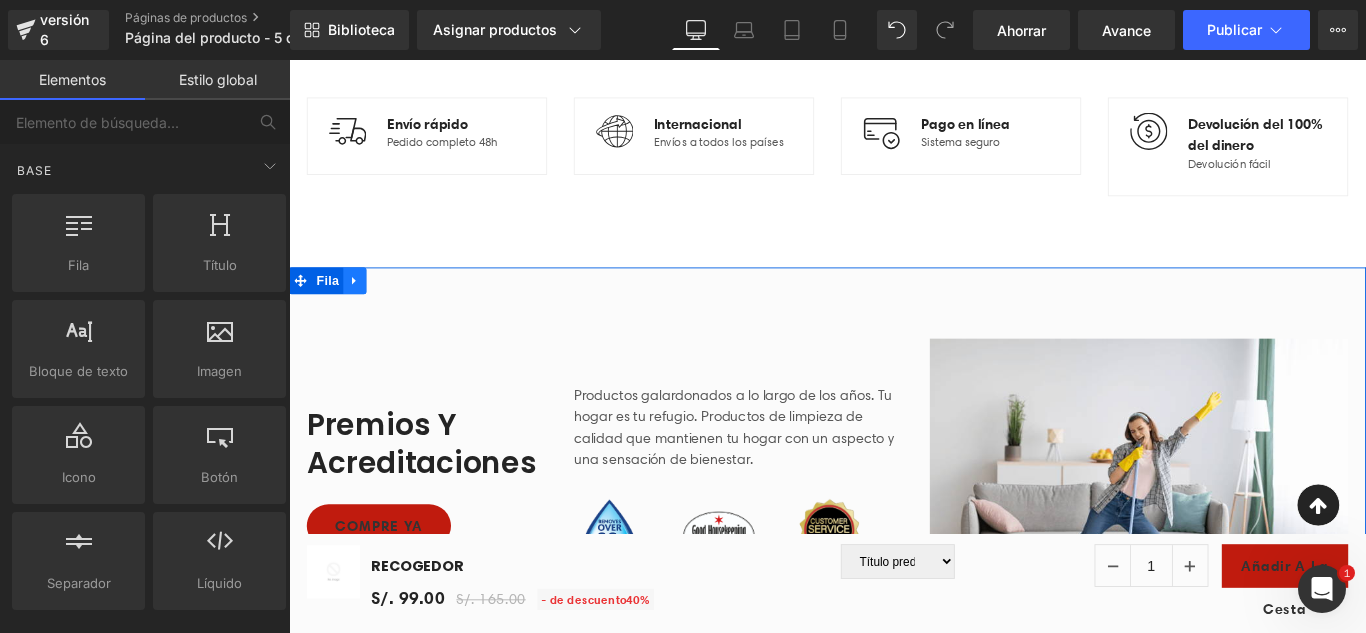 click 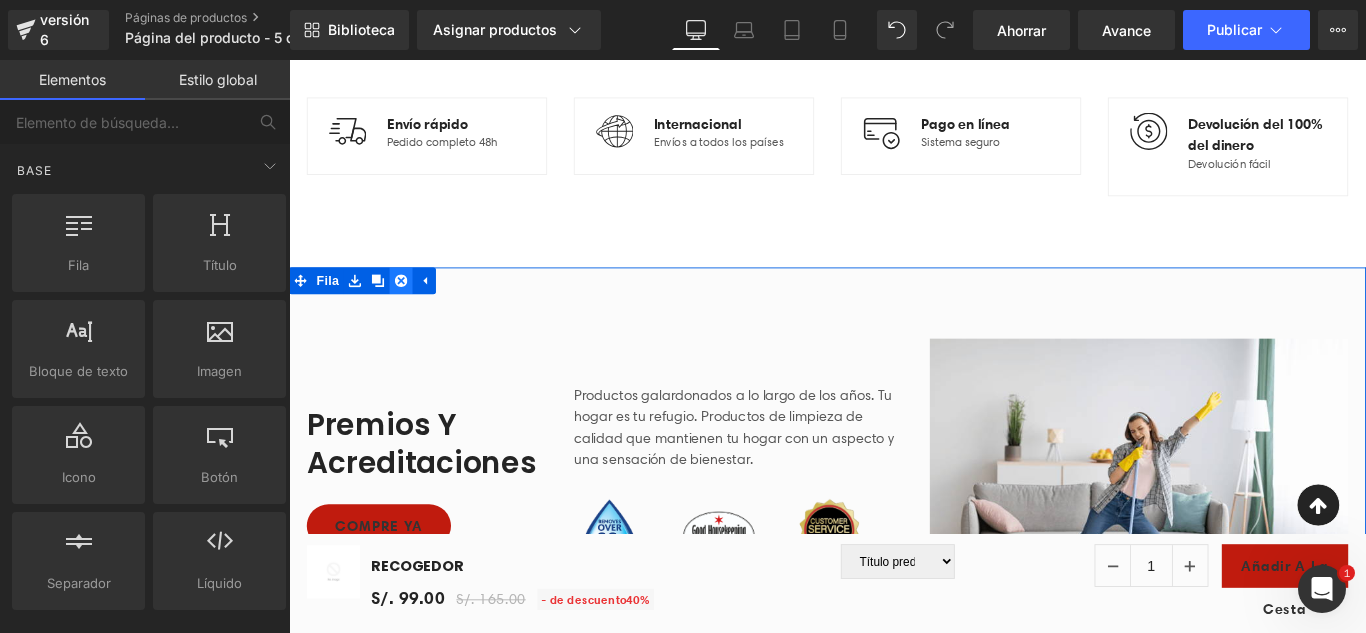 click 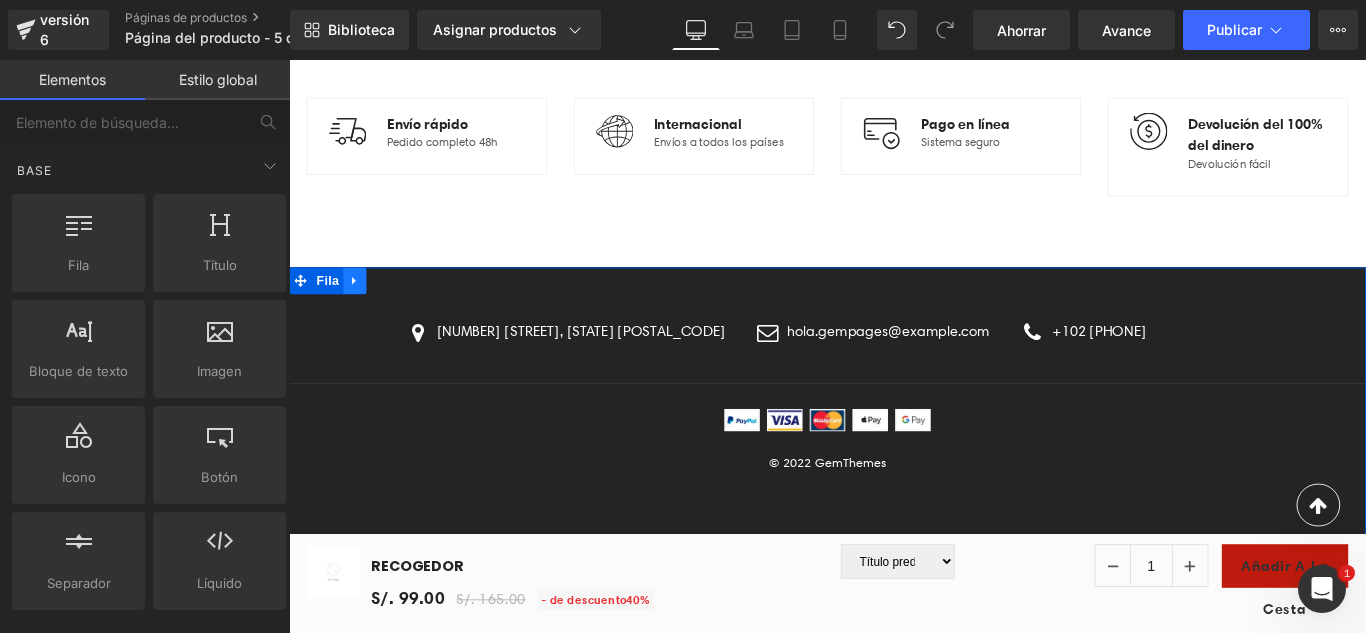 click 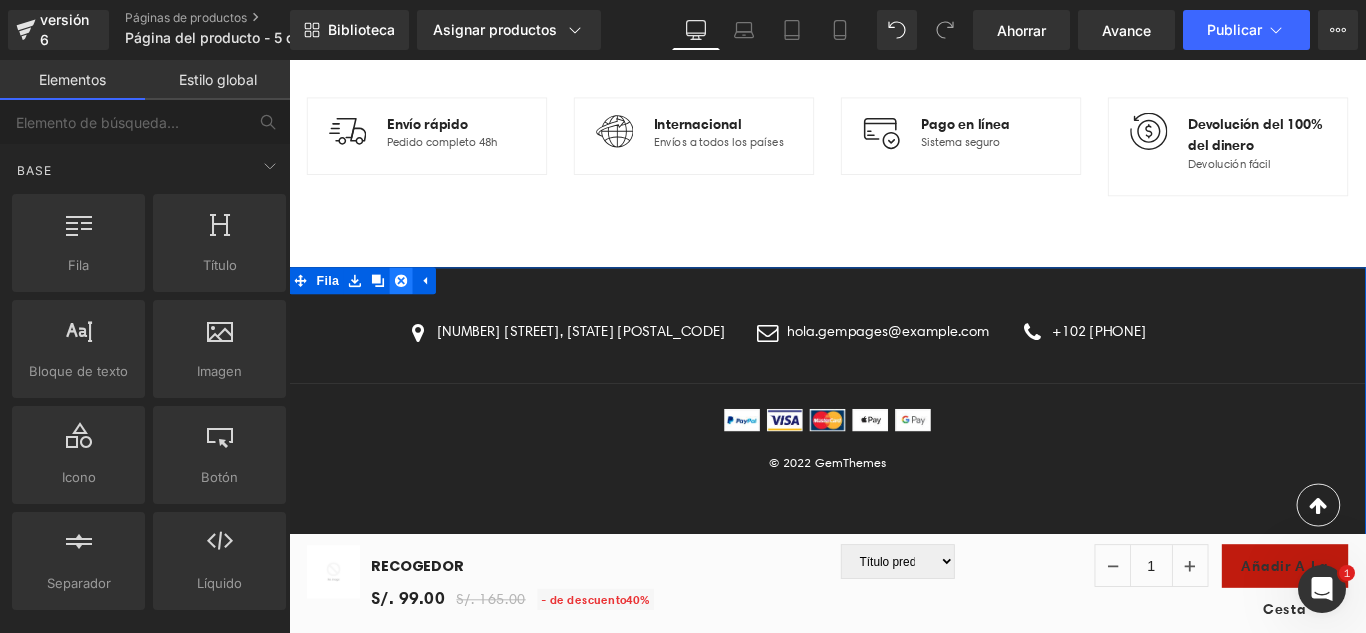 click 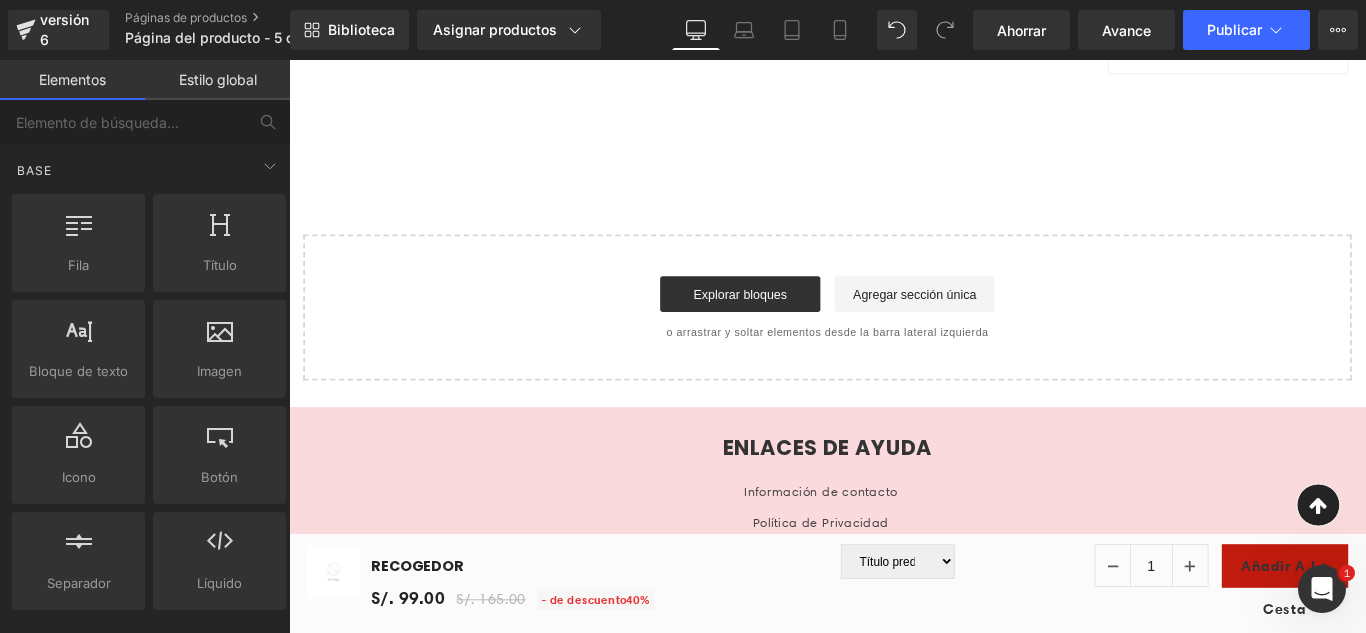scroll, scrollTop: 1088, scrollLeft: 0, axis: vertical 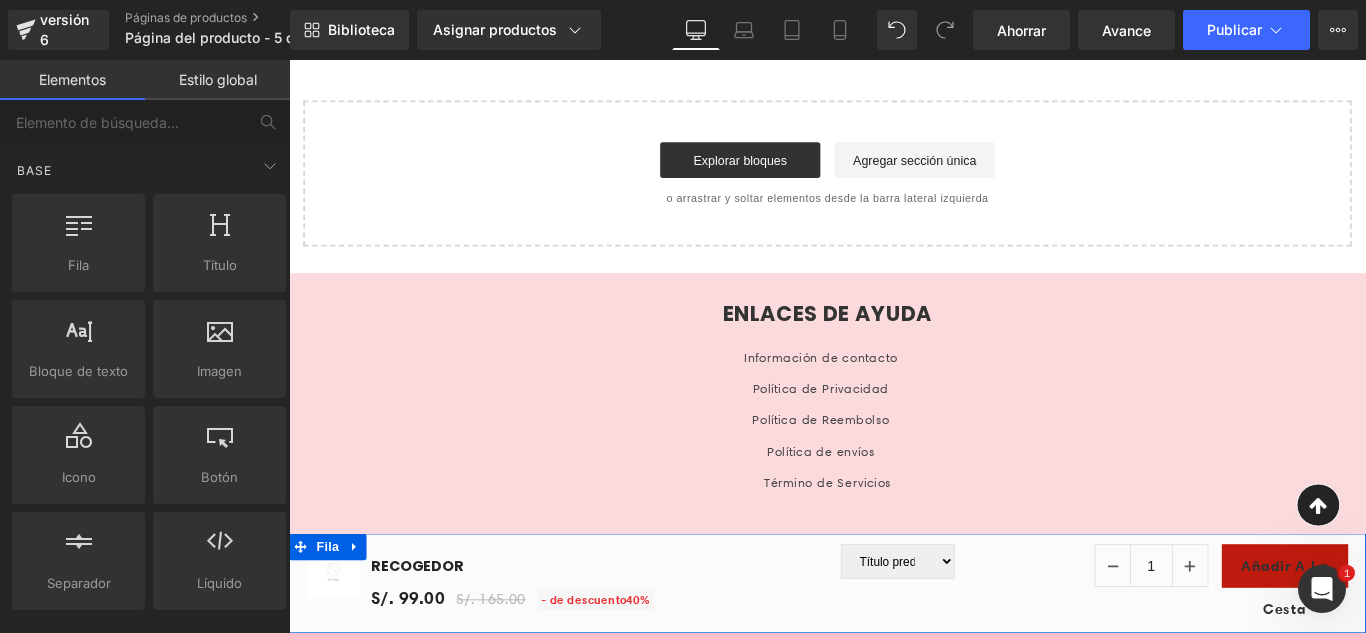 click 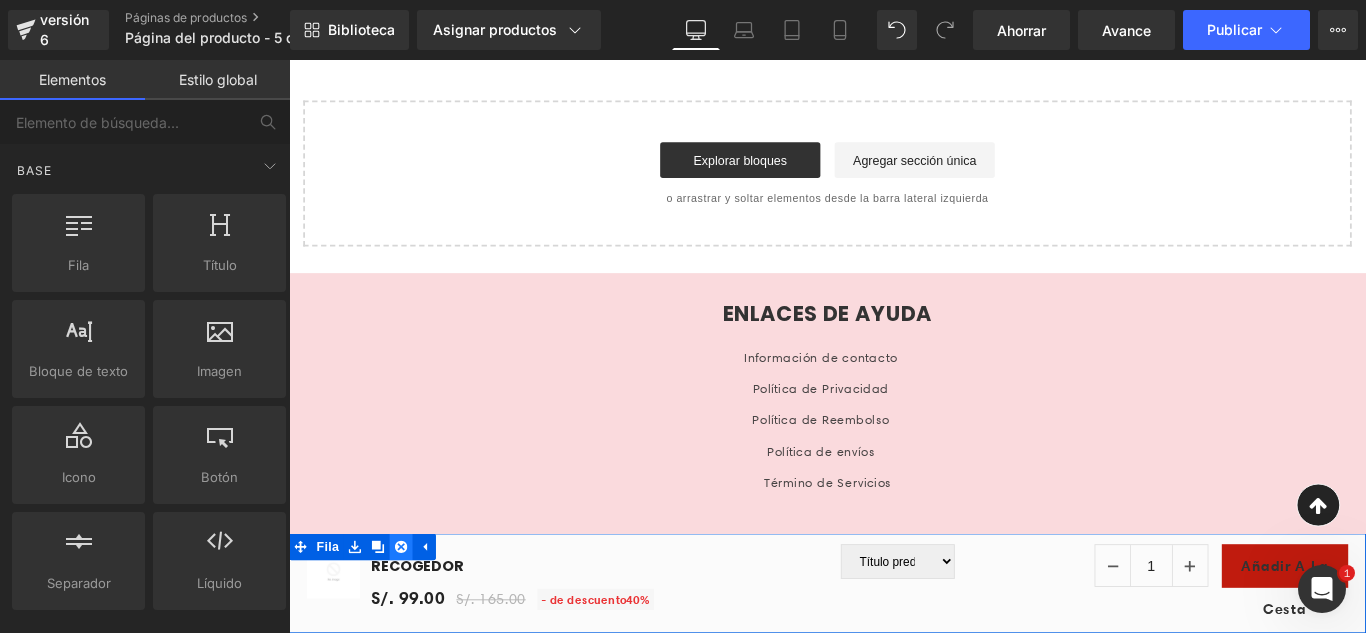 click 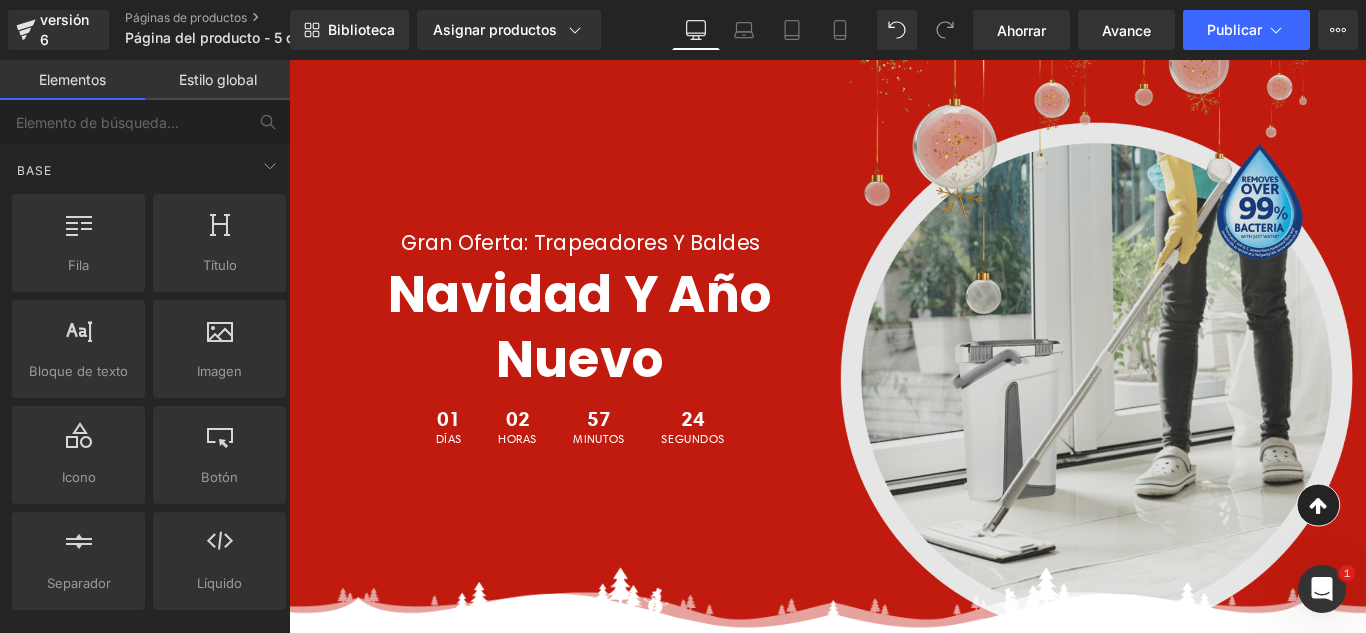 scroll, scrollTop: 0, scrollLeft: 0, axis: both 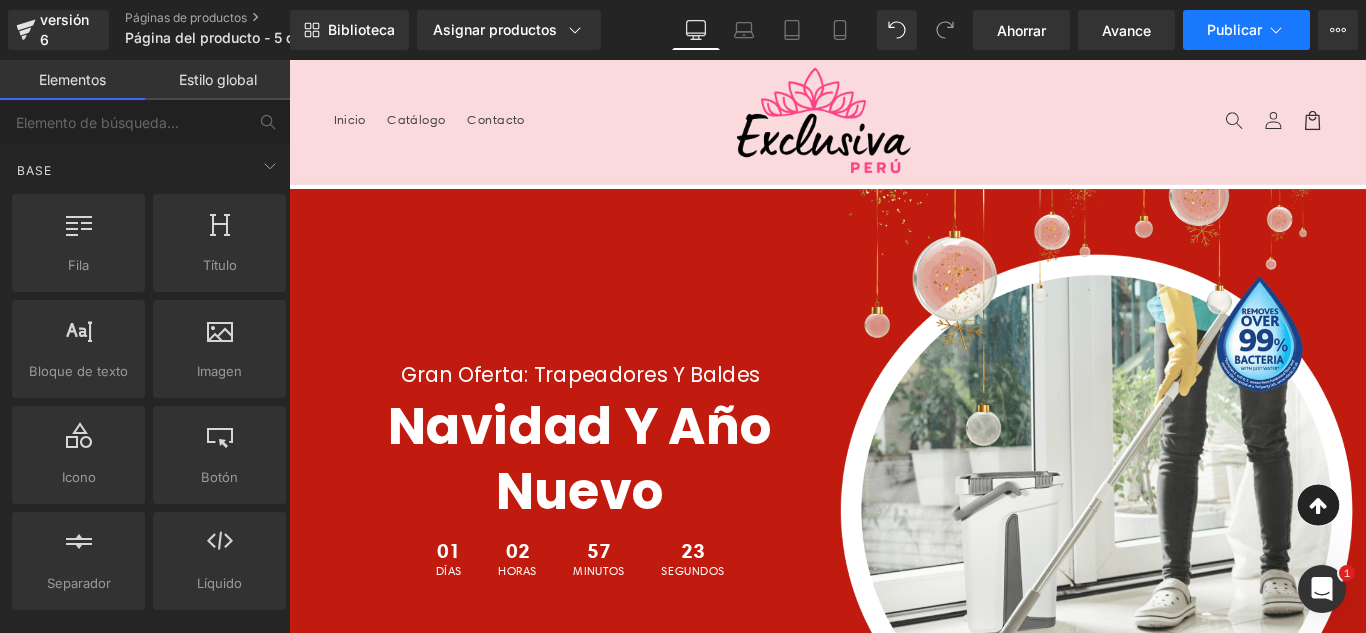 click on "Publicar" at bounding box center [1246, 30] 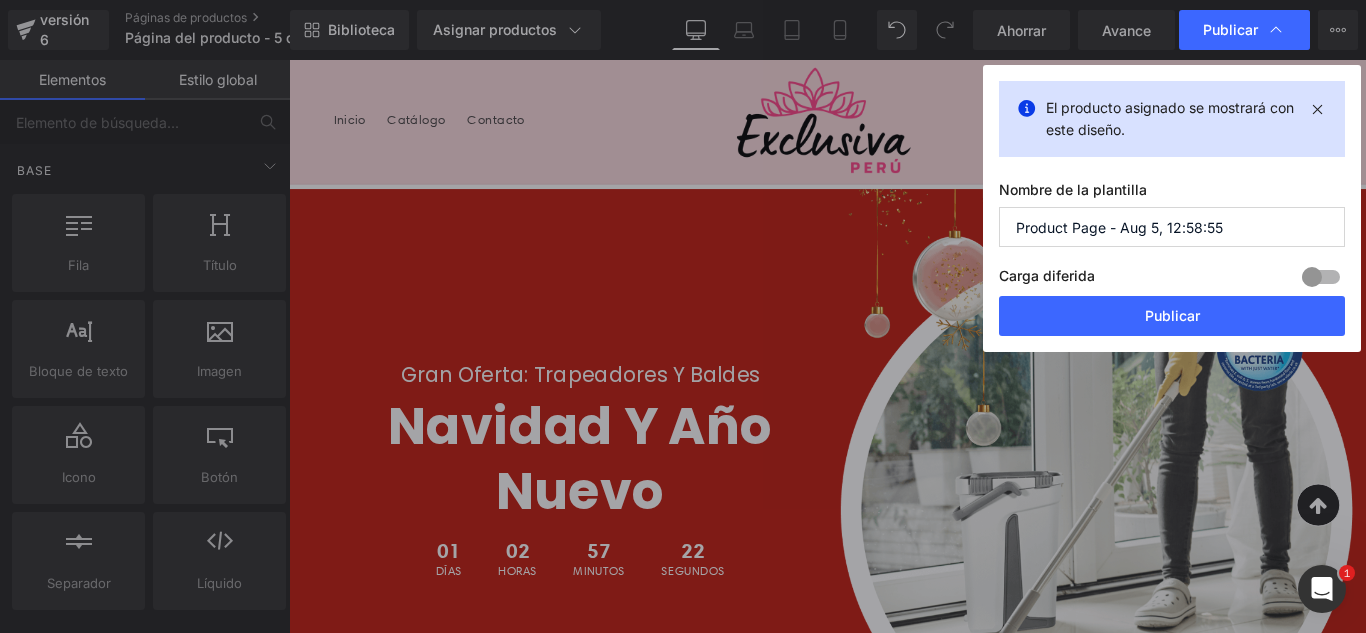 click on "Product Page - Aug 5, 12:58:55" at bounding box center (1172, 227) 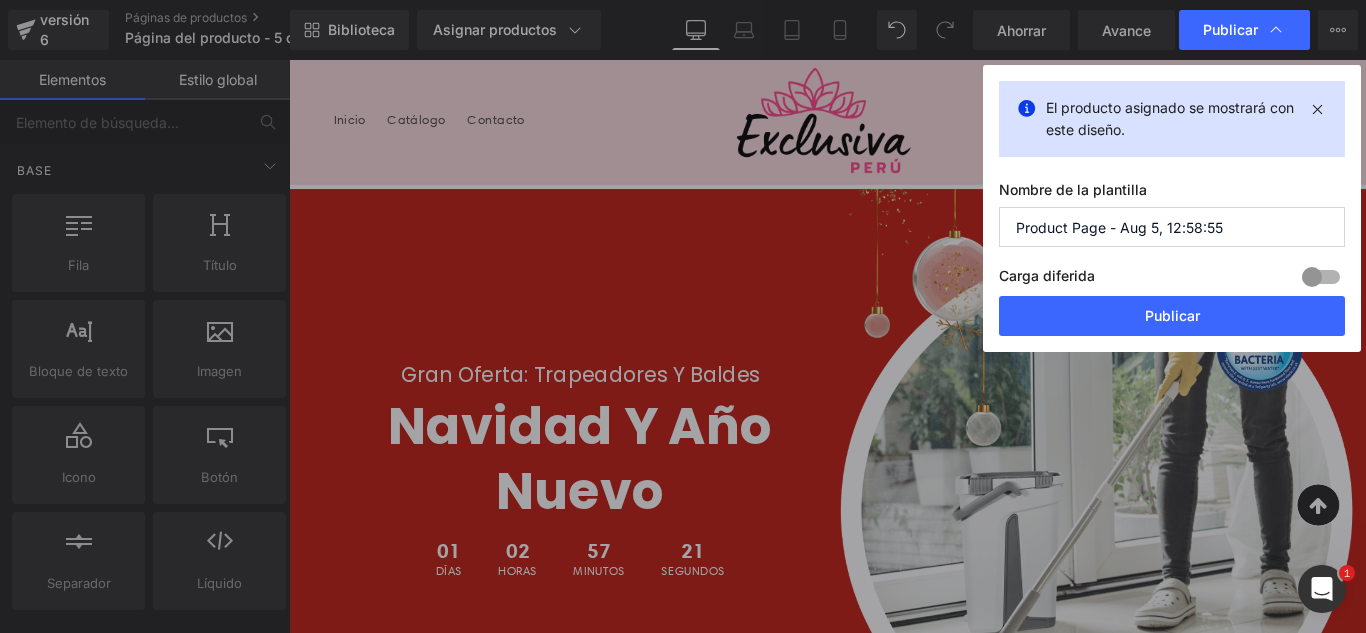 click on "Product Page - Aug 5, 12:58:55" at bounding box center [1172, 227] 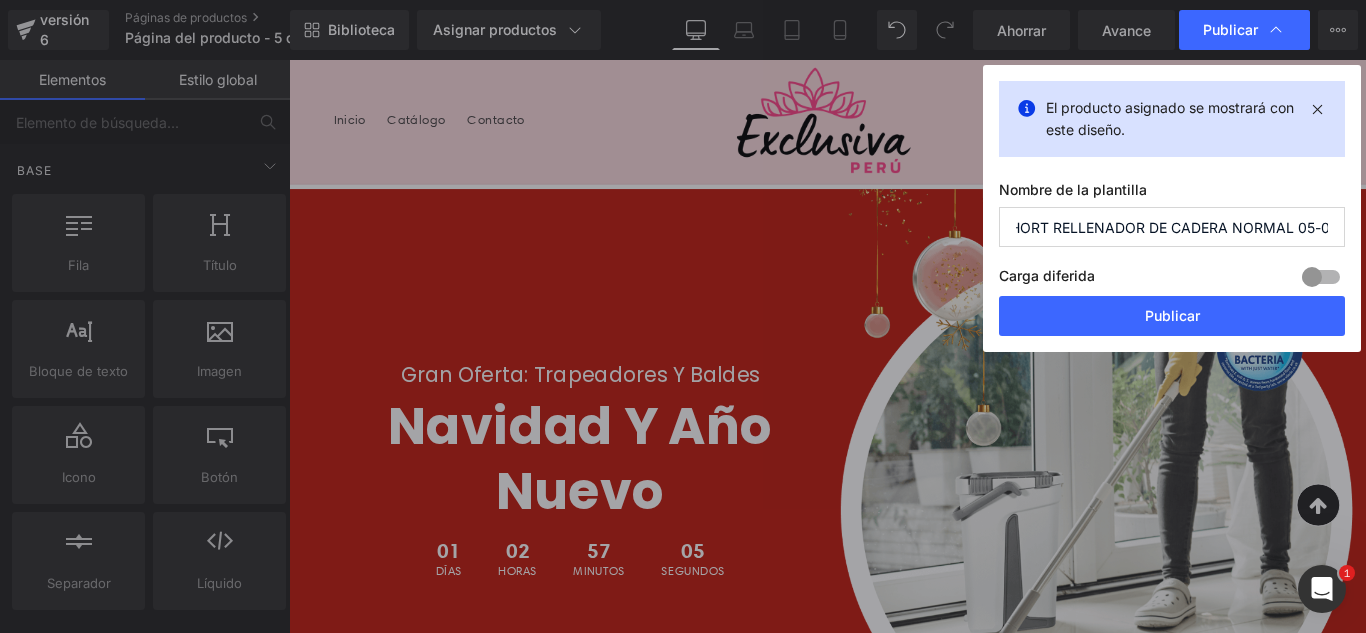scroll, scrollTop: 0, scrollLeft: 24, axis: horizontal 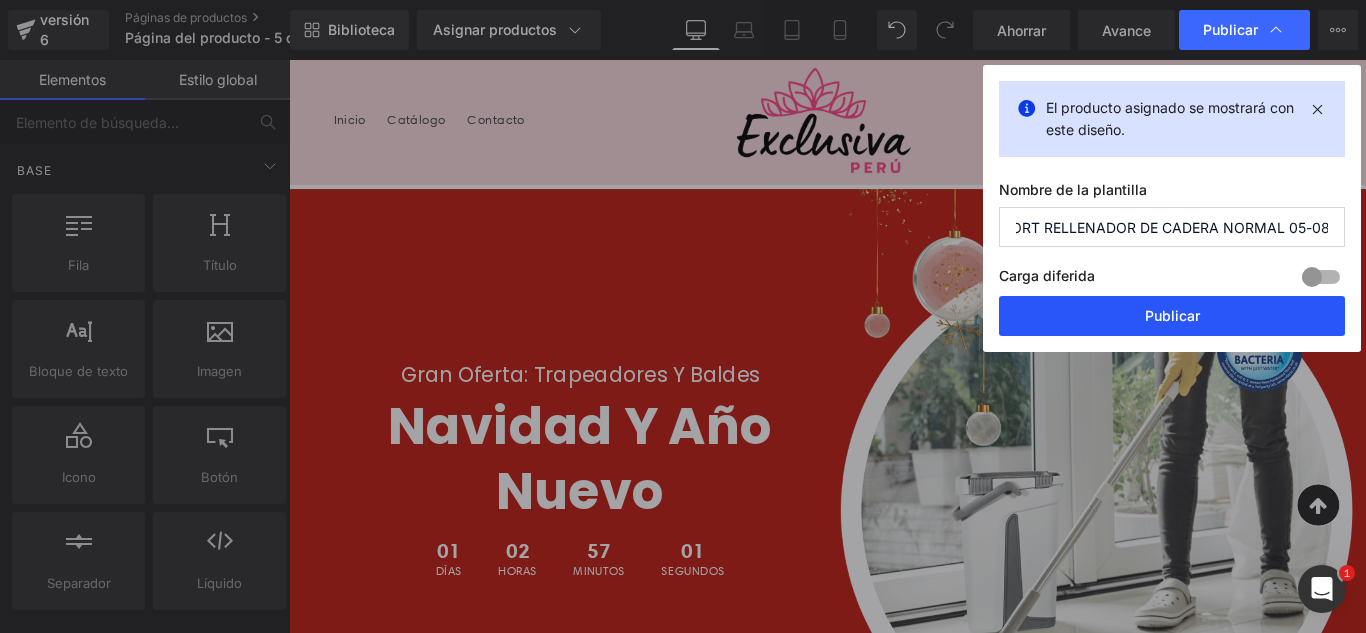 type on "SHORT RELLENADOR DE CADERA NORMAL 05-08" 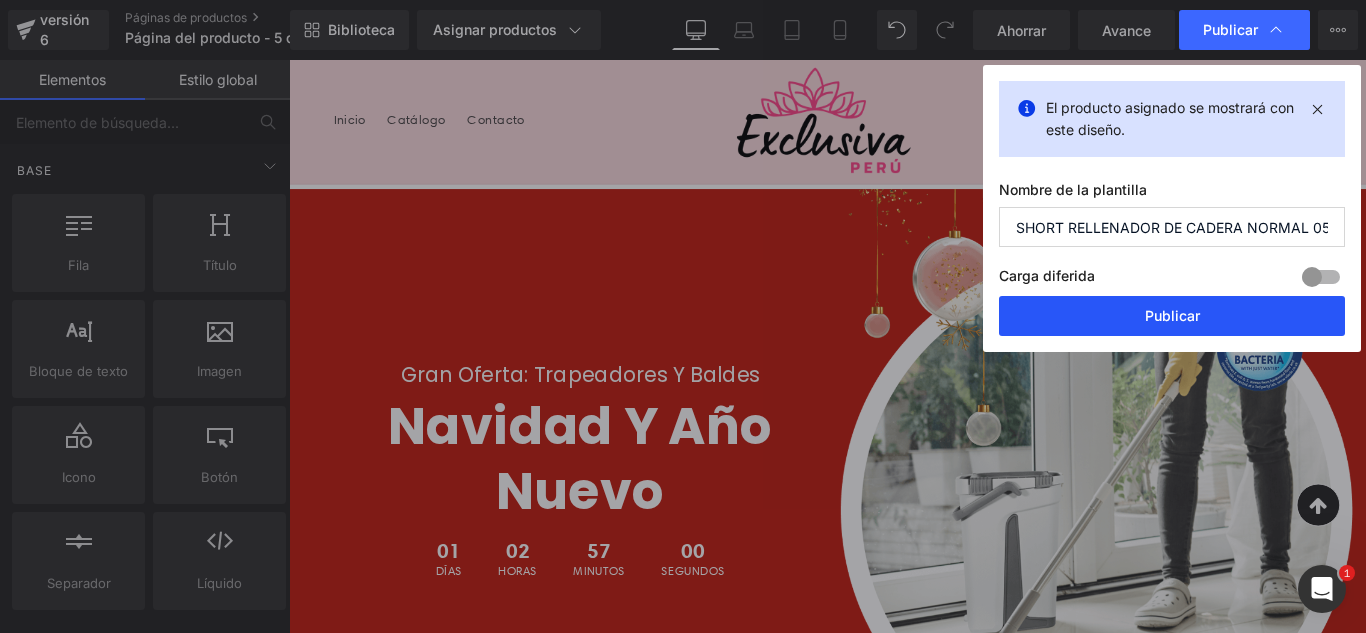 click on "Publicar" at bounding box center [1172, 316] 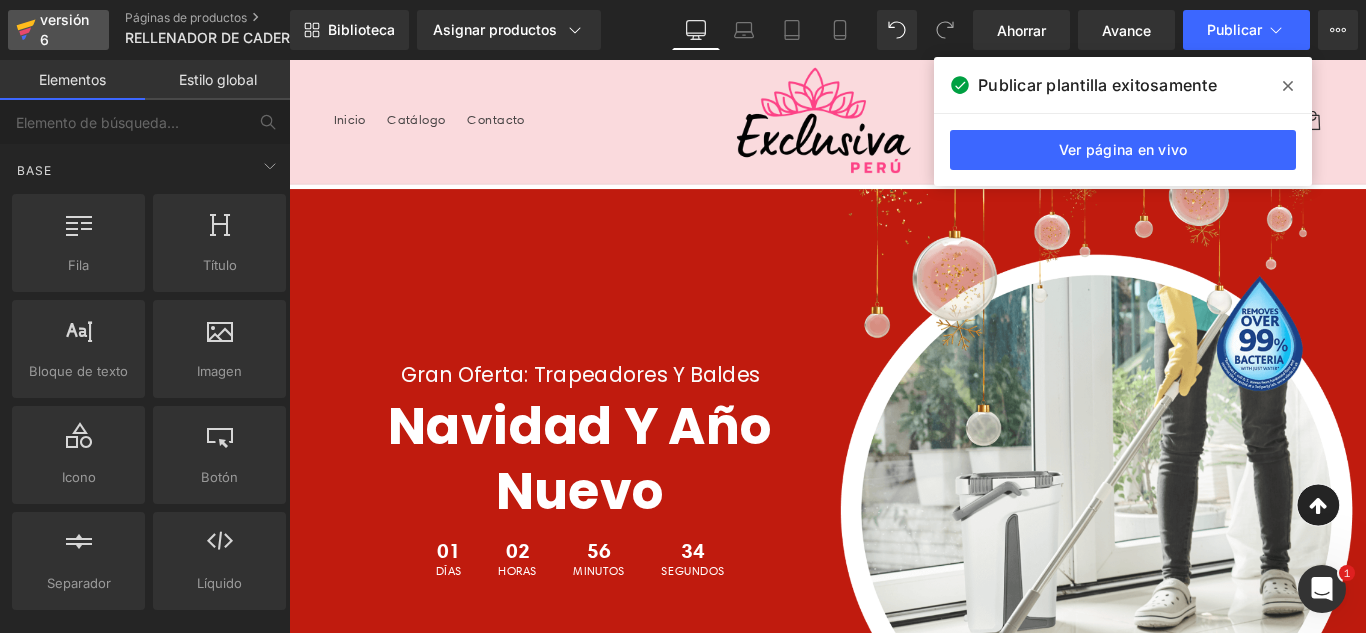 click on "versión 6" at bounding box center [64, 29] 